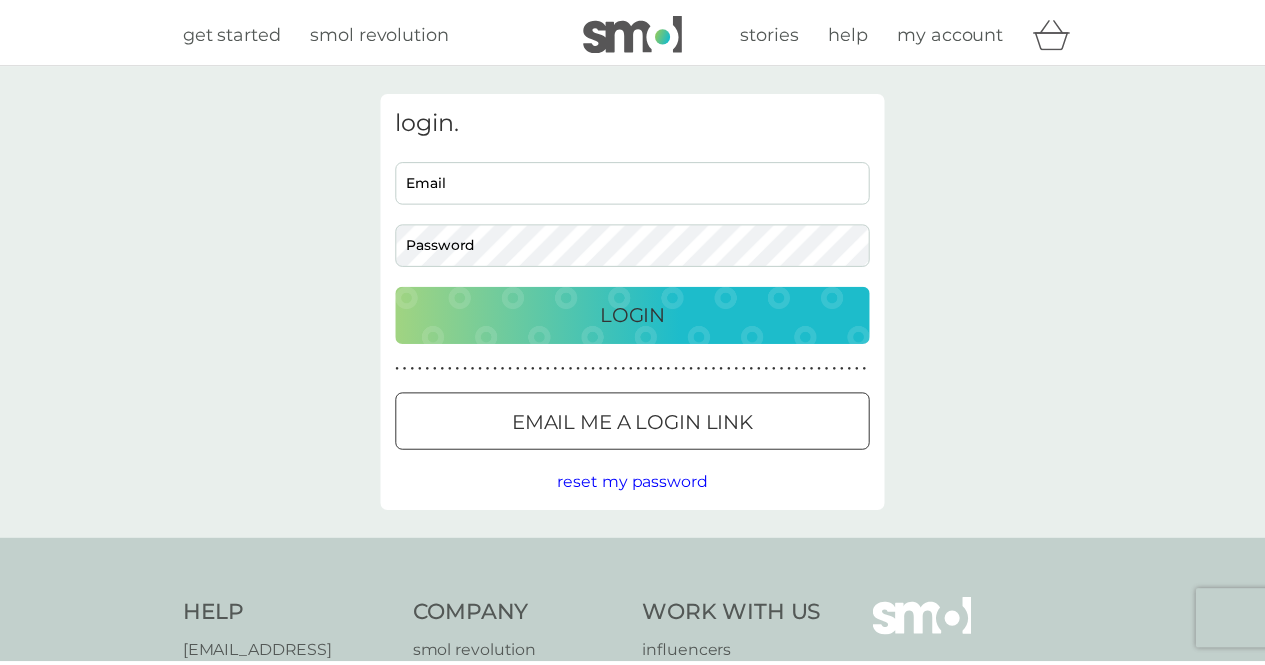 scroll, scrollTop: 0, scrollLeft: 0, axis: both 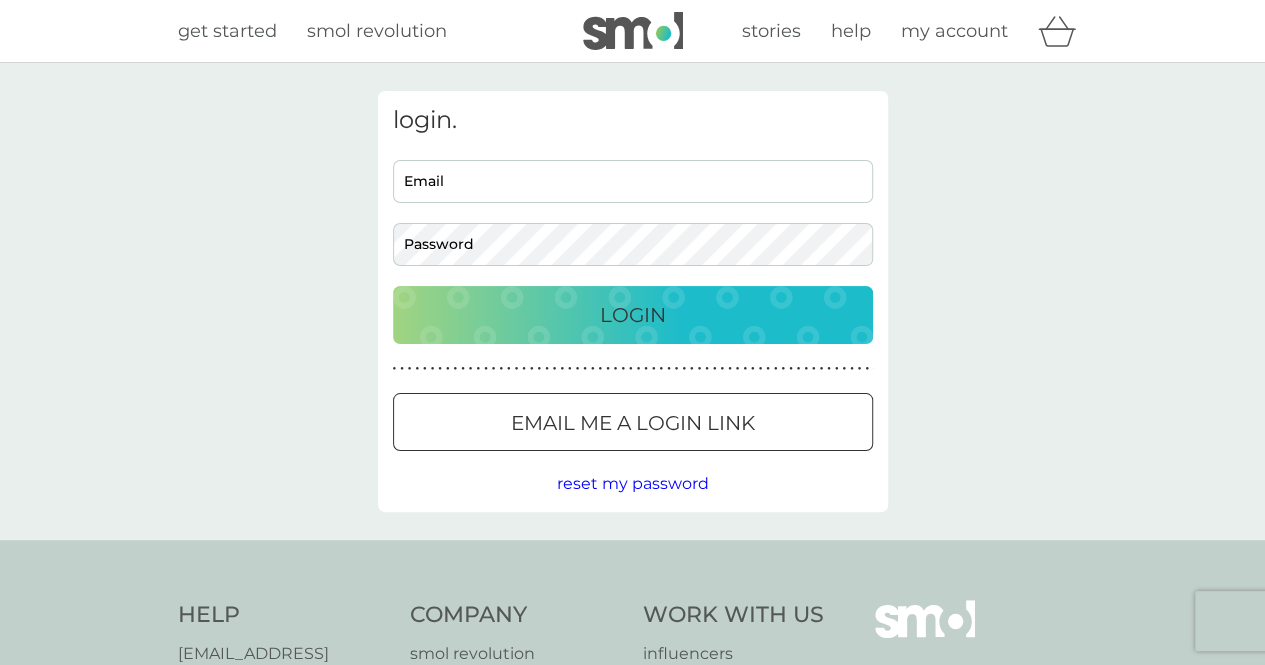 click on "Email" at bounding box center [633, 181] 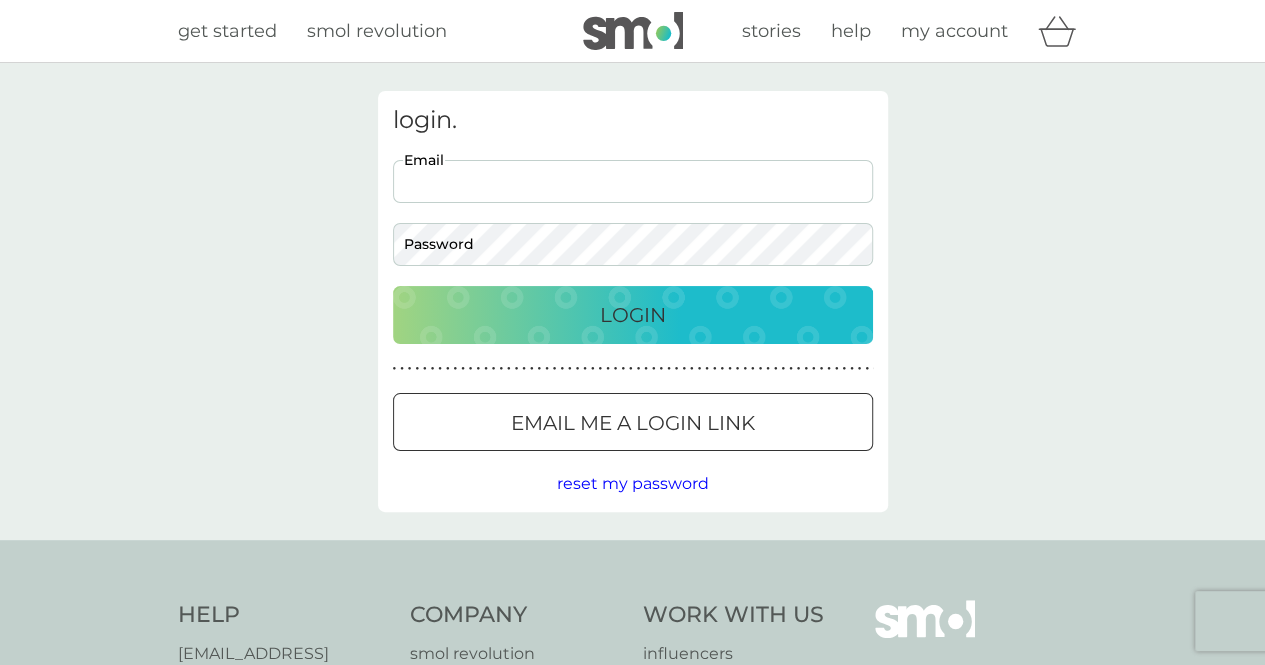 scroll, scrollTop: 0, scrollLeft: 0, axis: both 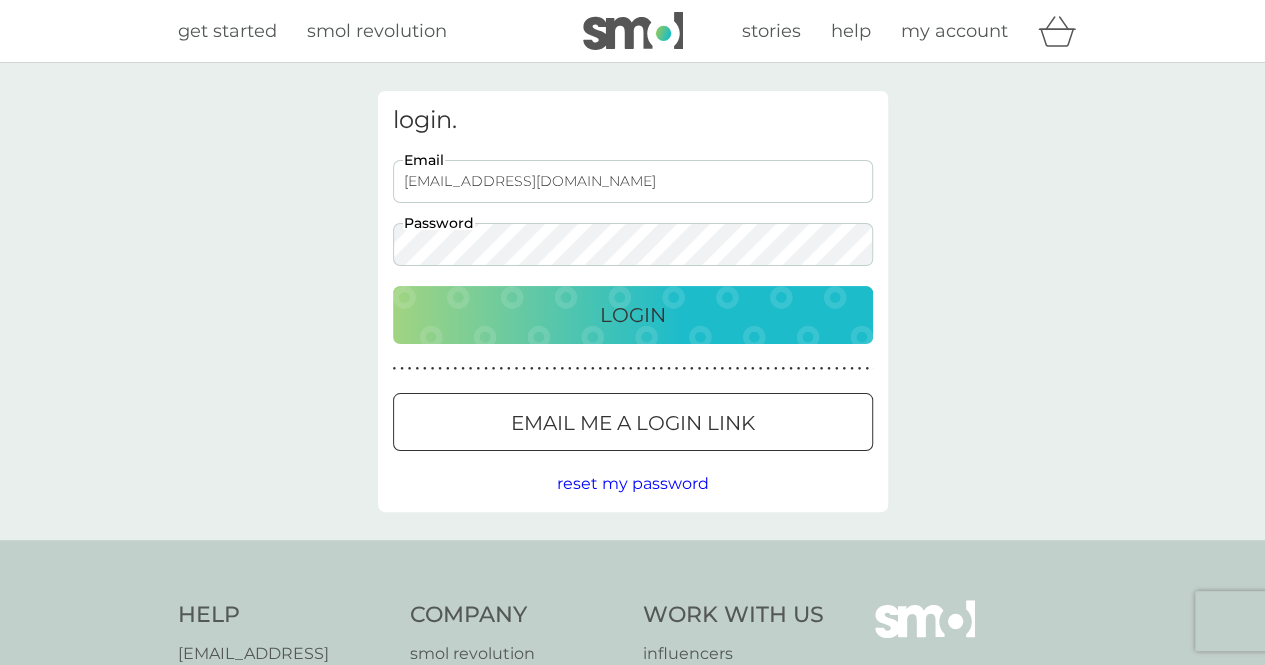 click on "Login" at bounding box center (633, 315) 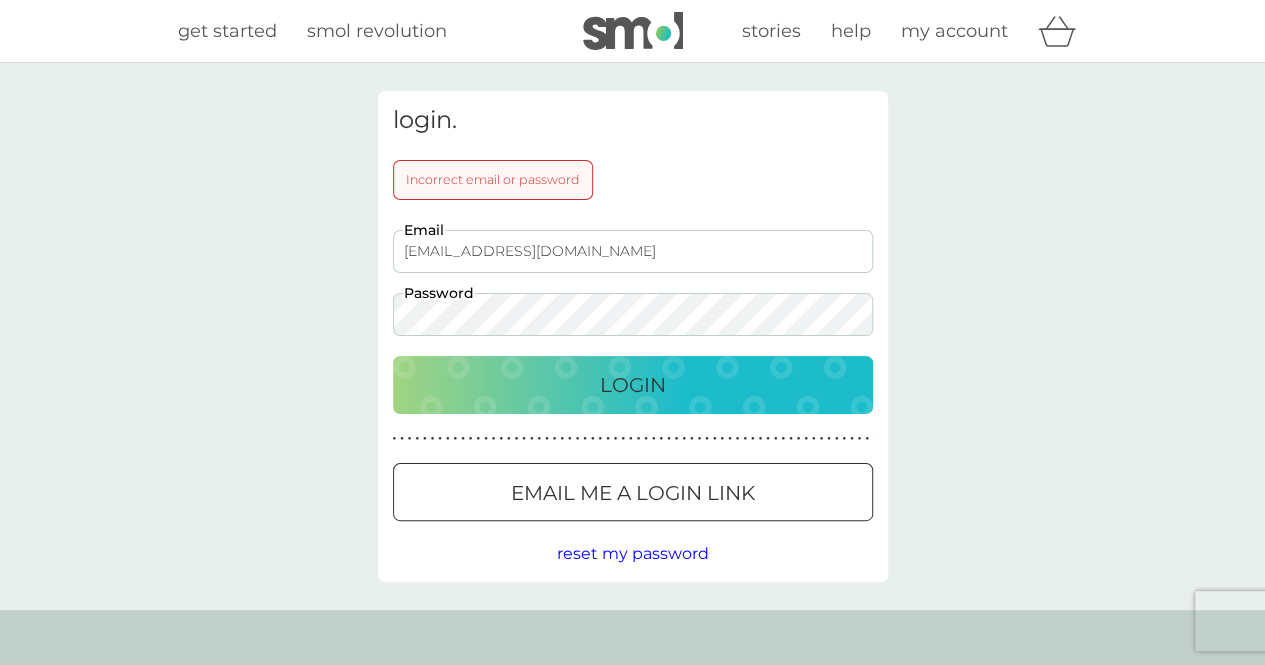 click on "reset my password" at bounding box center (633, 553) 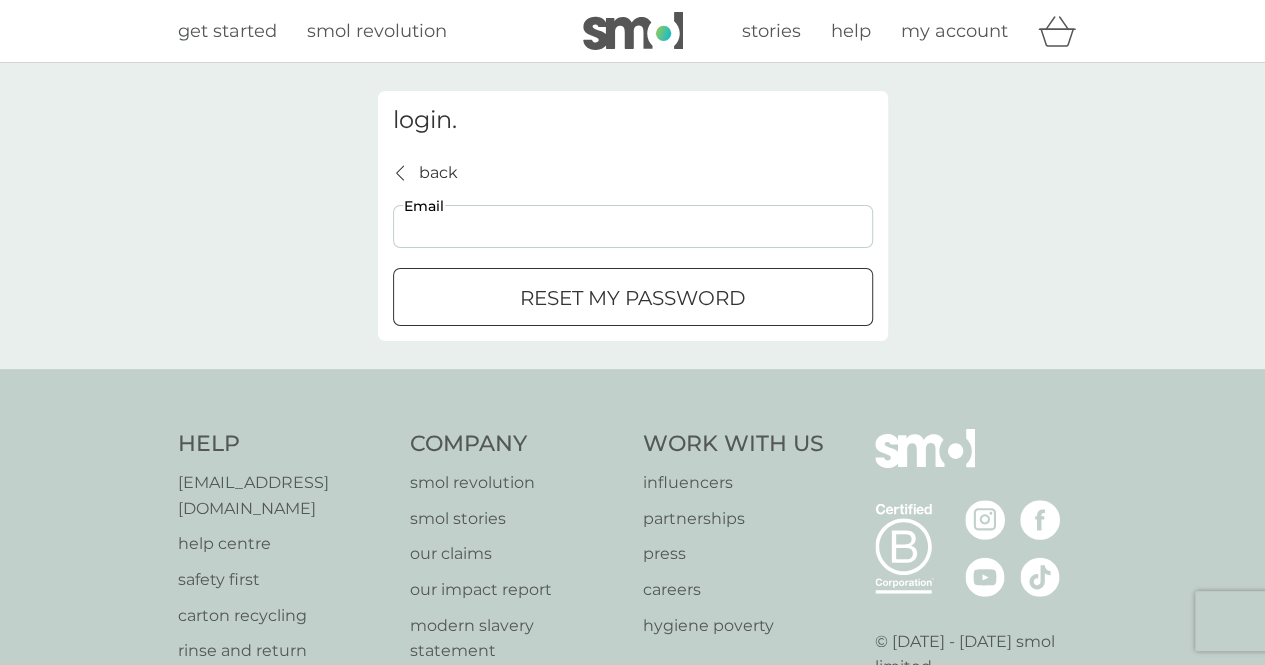 click on "Email" at bounding box center [633, 226] 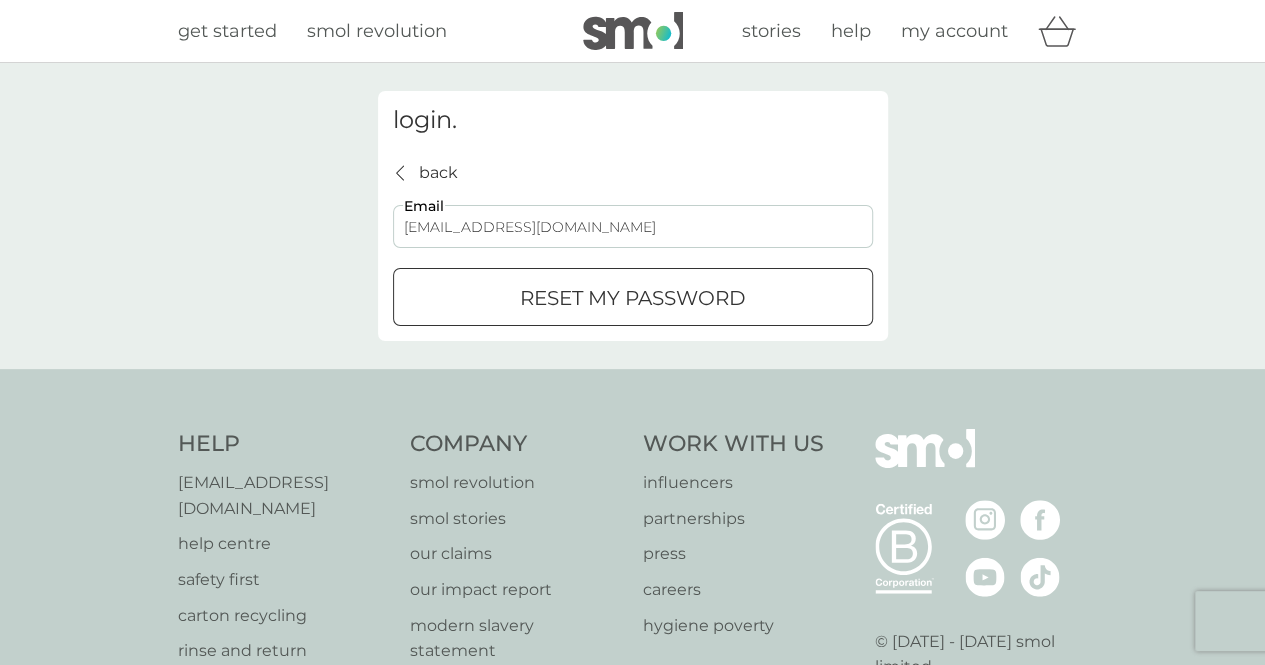 click on "reset my password" at bounding box center (633, 298) 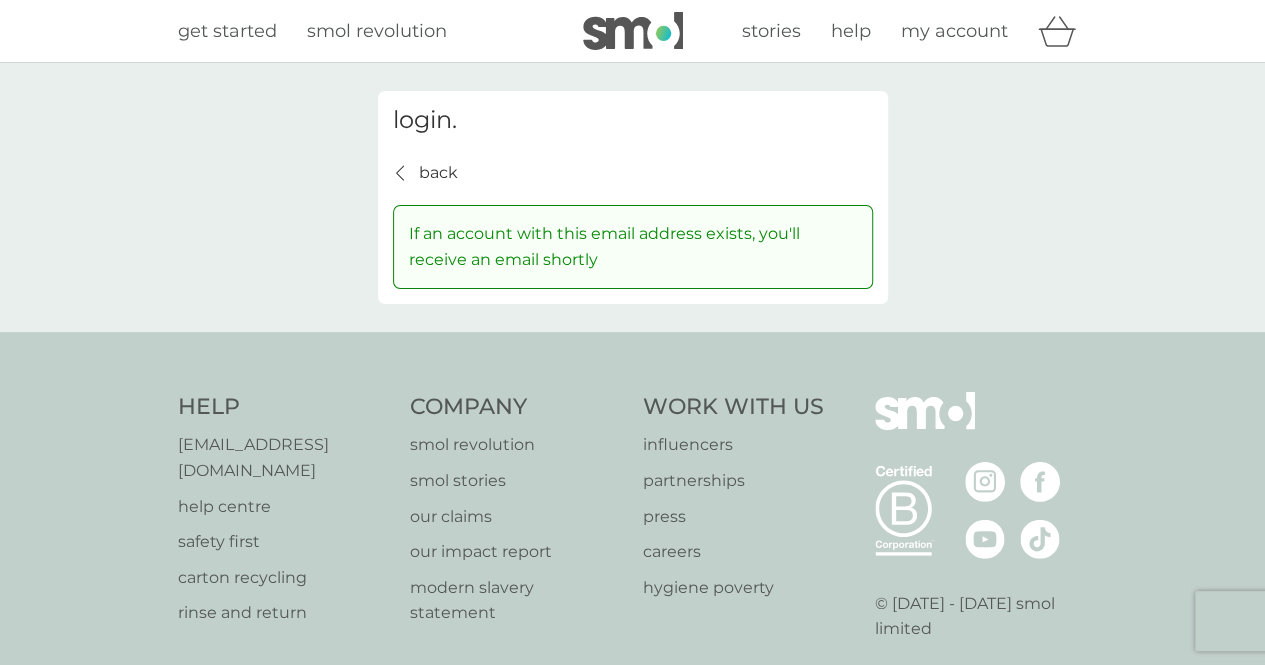 click on "back" at bounding box center (438, 173) 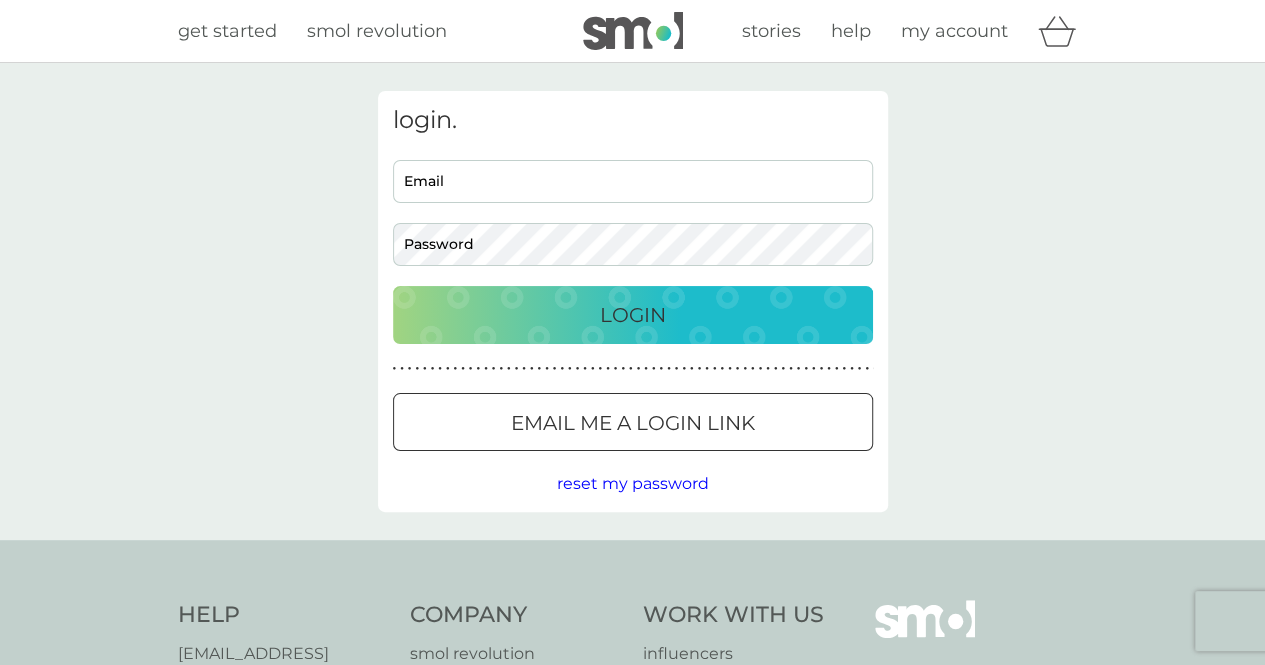 click on "Email" at bounding box center [633, 181] 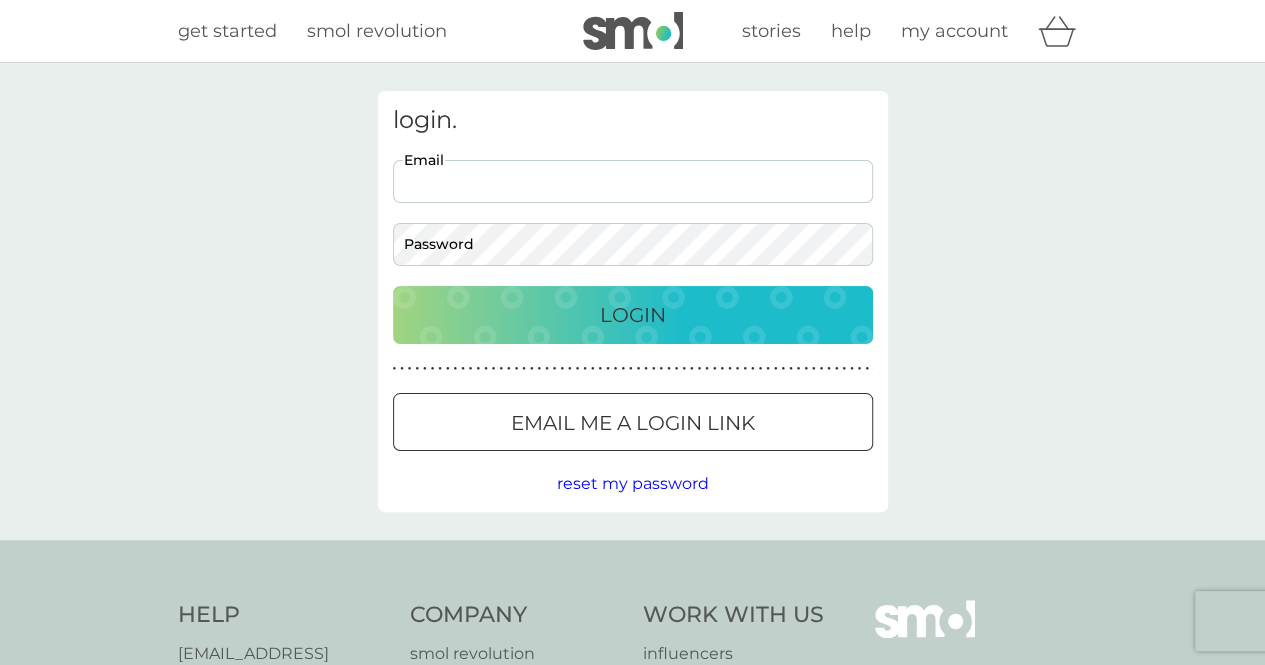 type on "turnbullsam@icloud.com" 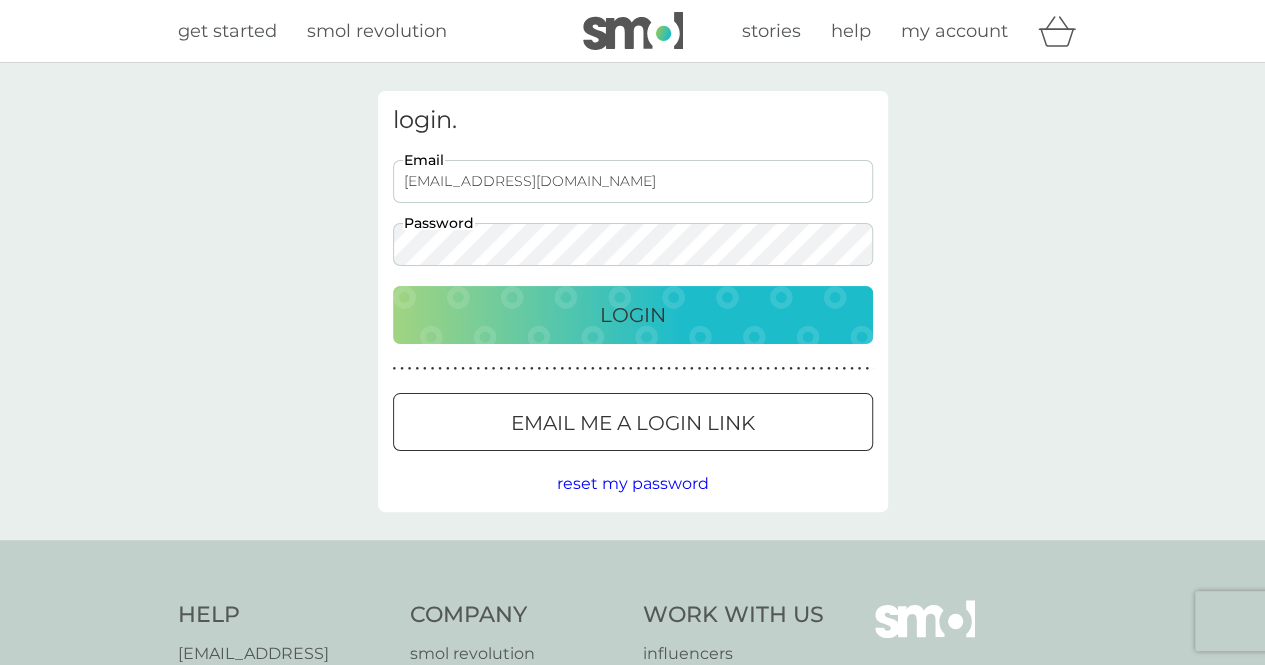 click on "Login" at bounding box center [633, 315] 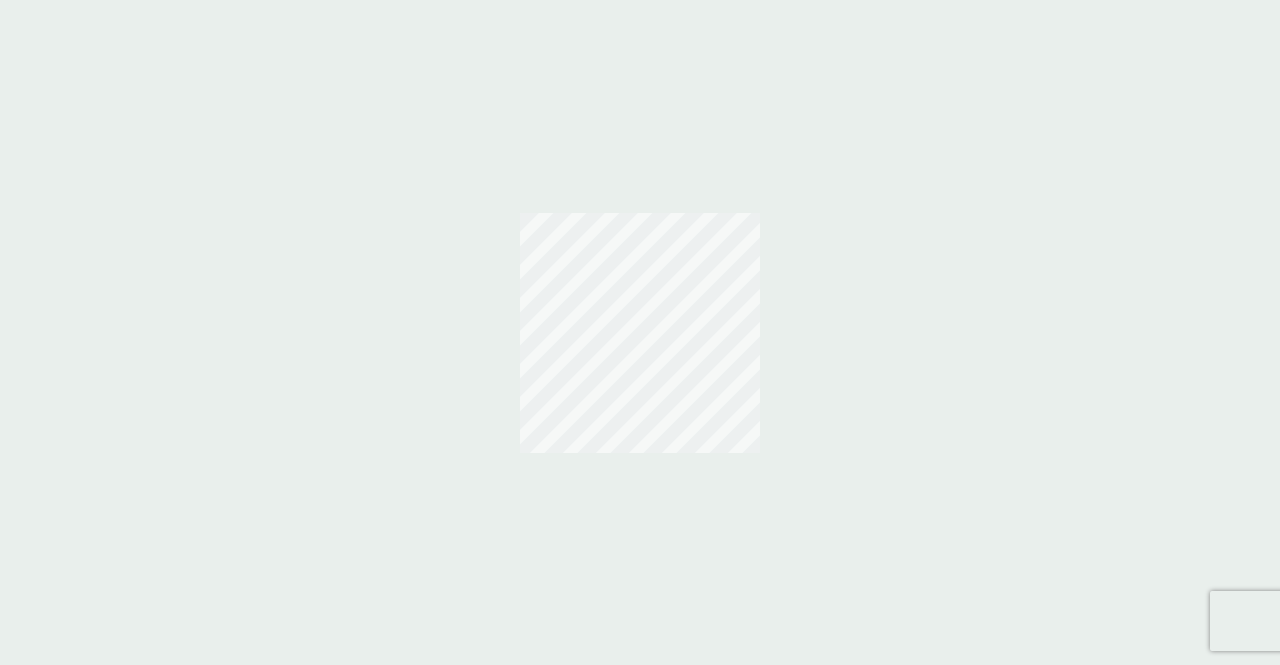 scroll, scrollTop: 0, scrollLeft: 0, axis: both 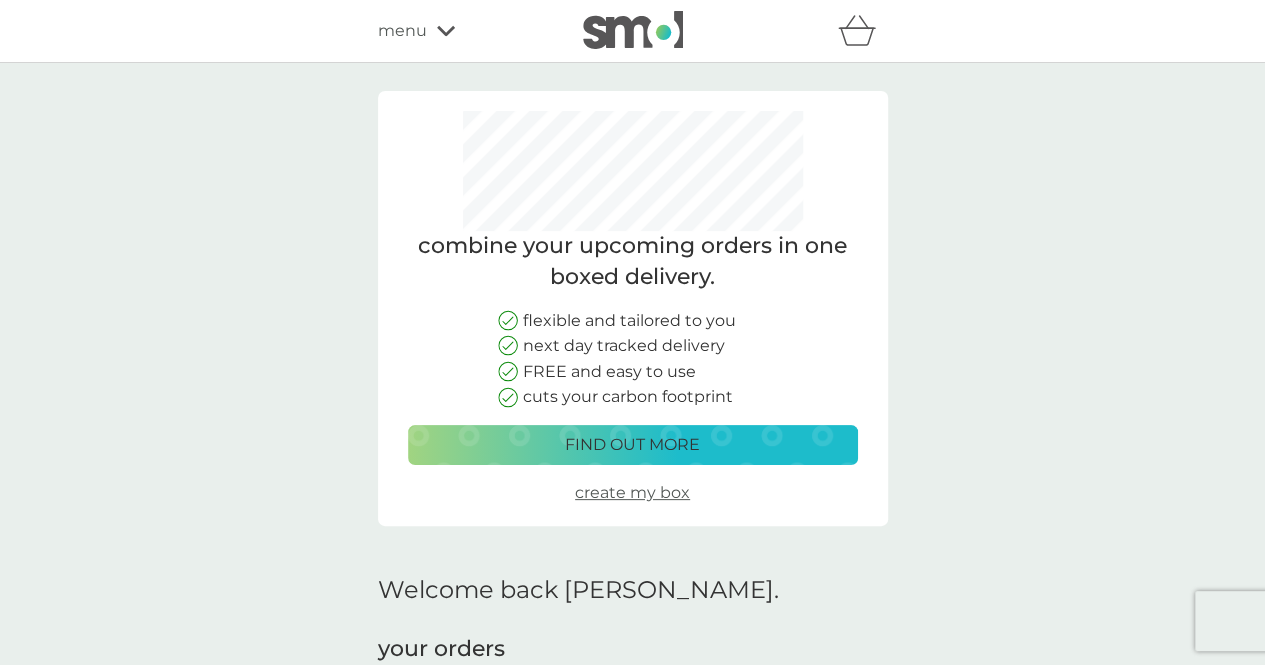 click on "combine your upcoming orders in one boxed delivery. flexible and tailored to you next day tracked delivery FREE and easy to use cuts your carbon footprint find out more create my box Welcome back [PERSON_NAME]. your orders manage plans view upcoming orders track orders view past orders other actions track our impact refer a friend & you BOTH save shop smol products manage account would you also like ... bio laundry capsules £2.00 plan product fragrance-free laundry capsules £2.00 plan product floor cleaner £2.00 plan product foaming bathroom spray £2.00 plan product dishbrush £10.00 plan product donate a wash £0.30 plan add on dishwasher storage caddy £8.50 bio laundry liquid £6.25 £3.00 plan product hand soap £8.50 plan product body bars £8.50 plan product toothbrushes £7.50 plan product cloths £10.50 plan product sponges £6.25 plan product foaming handwash £3.00 plan product non-bio laundry storage caddy £8.50 non-bio laundry liquid £6.25 £3.00 plan product shampoo bars £8.50 plan product £12.50" at bounding box center (632, 2017) 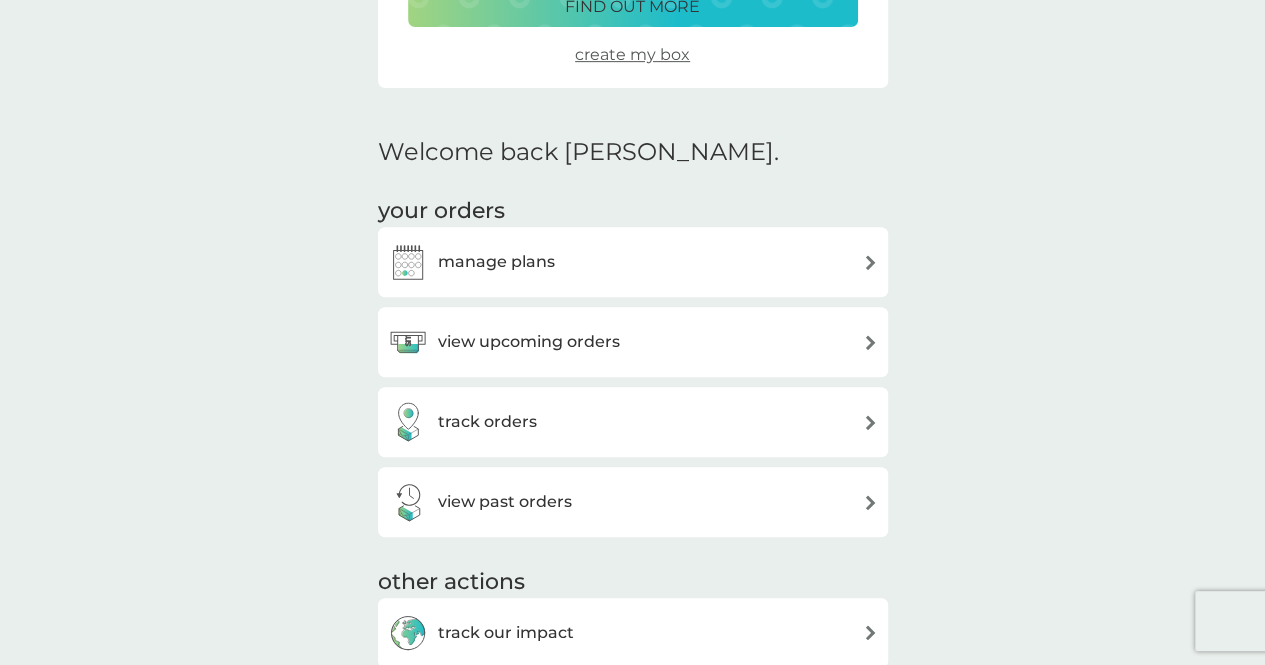scroll, scrollTop: 440, scrollLeft: 0, axis: vertical 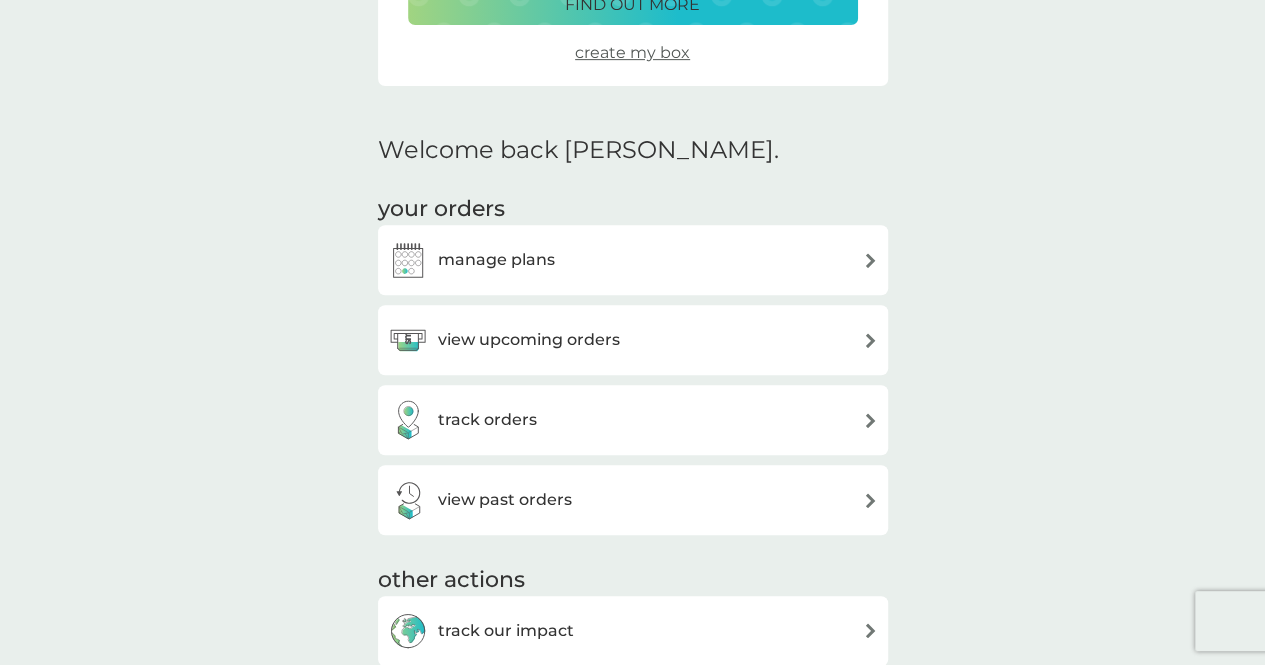 click on "manage plans" at bounding box center (496, 260) 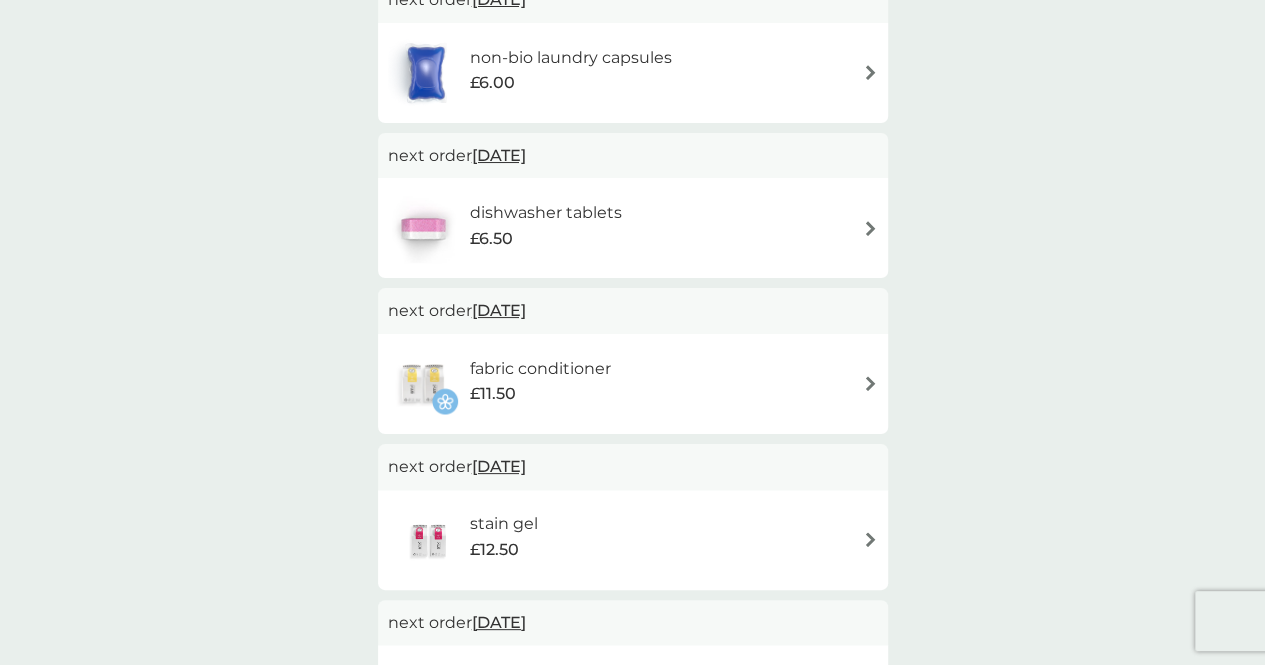 scroll, scrollTop: 0, scrollLeft: 0, axis: both 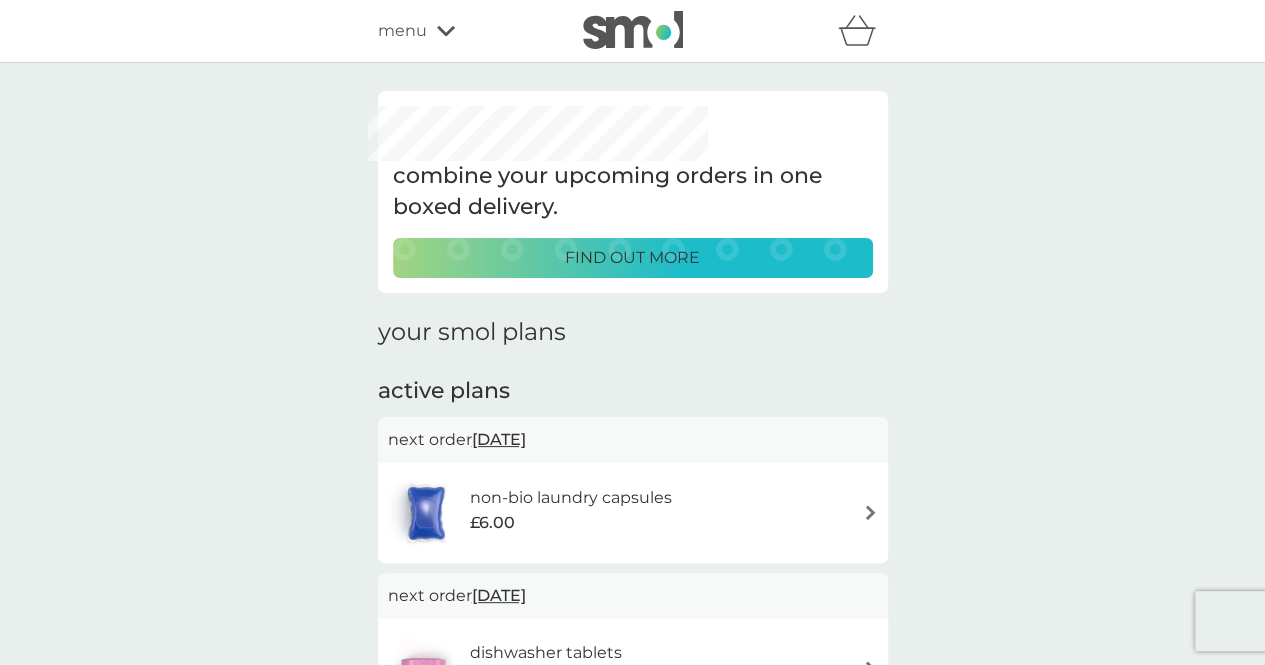click on "combine your upcoming orders in one boxed delivery. find out more your smol plans active plans next order  [DATE] non-bio laundry capsules £6.00 next order  [DATE] dishwasher tablets £6.50 next order  [DATE] fabric conditioner £11.50 next order  [DATE] stain gel £12.50 next order  [DATE] multi purpose spray £7.00 next order  [DATE] washing up liquid £8.50" at bounding box center [632, 726] 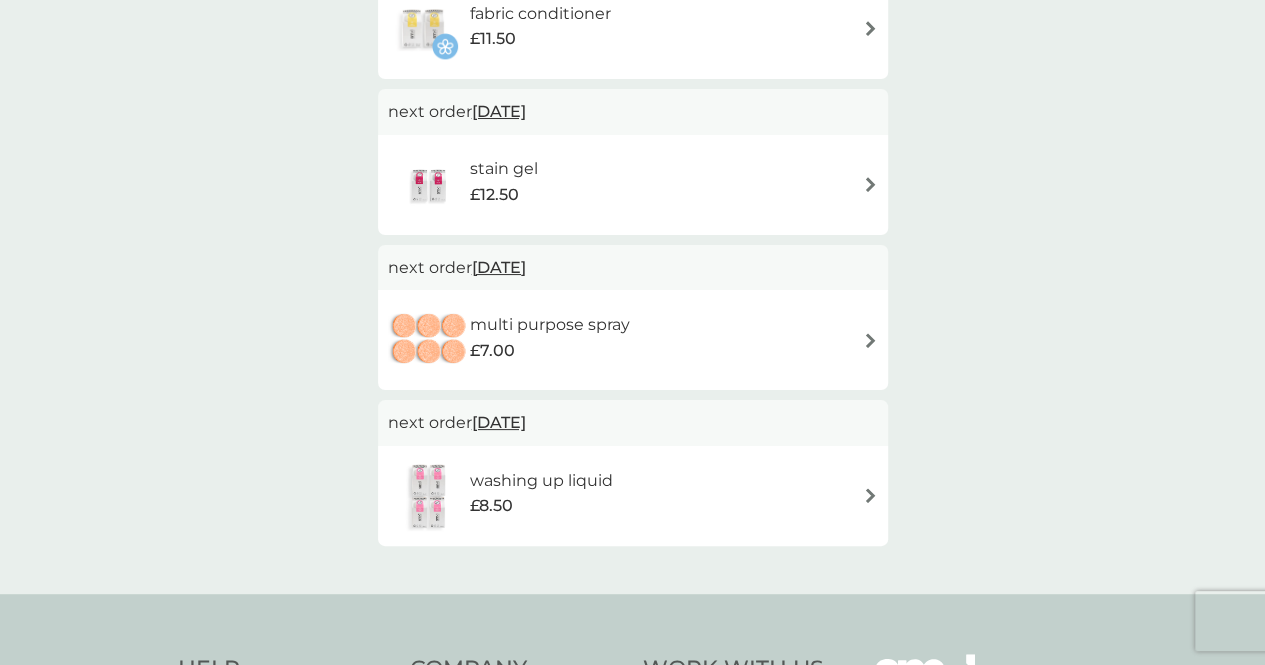 scroll, scrollTop: 800, scrollLeft: 0, axis: vertical 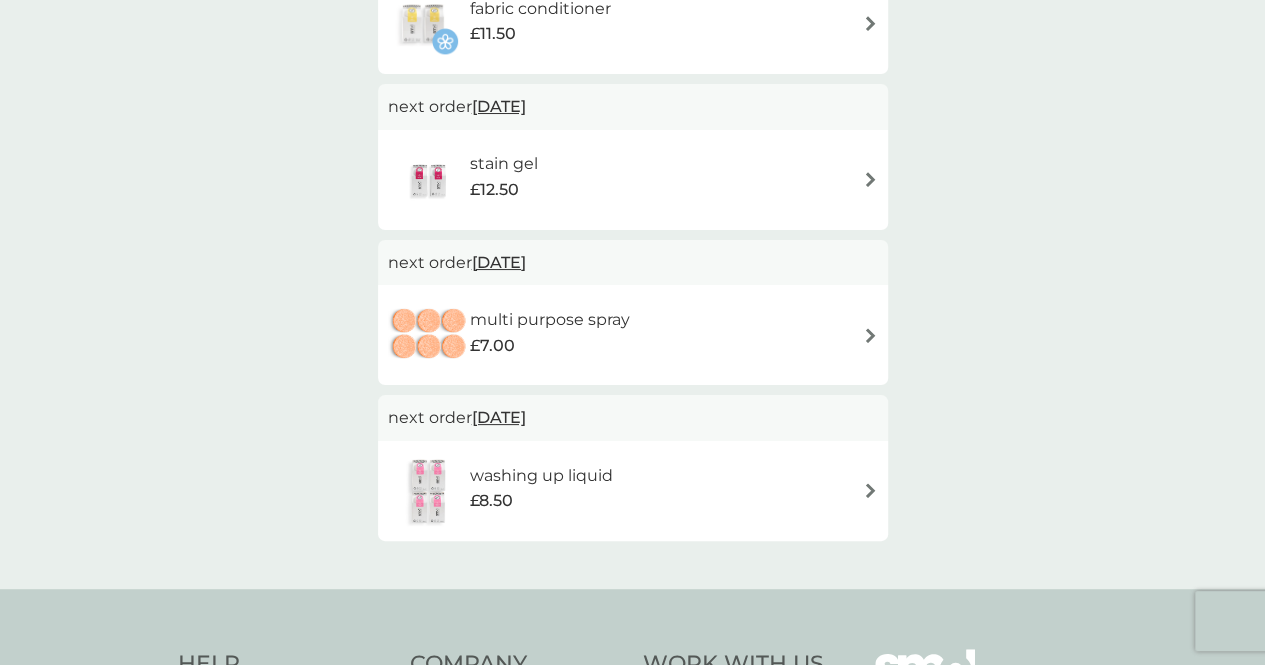click on "stain gel £12.50" at bounding box center (473, 180) 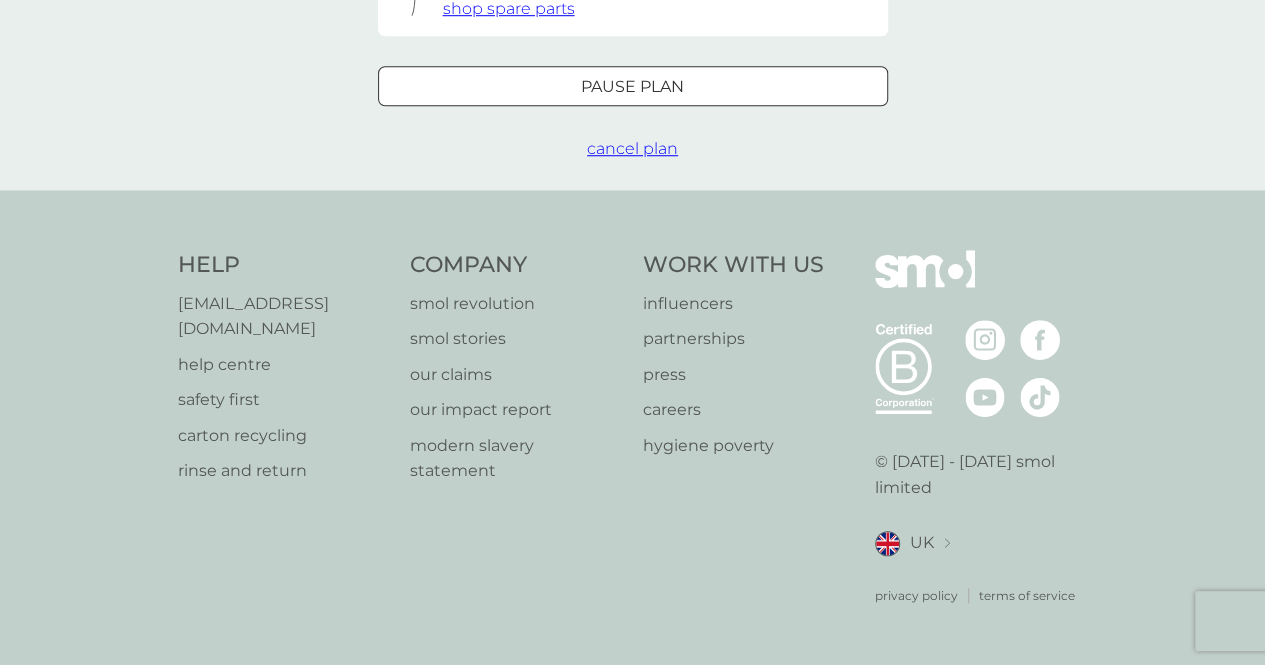 scroll, scrollTop: 0, scrollLeft: 0, axis: both 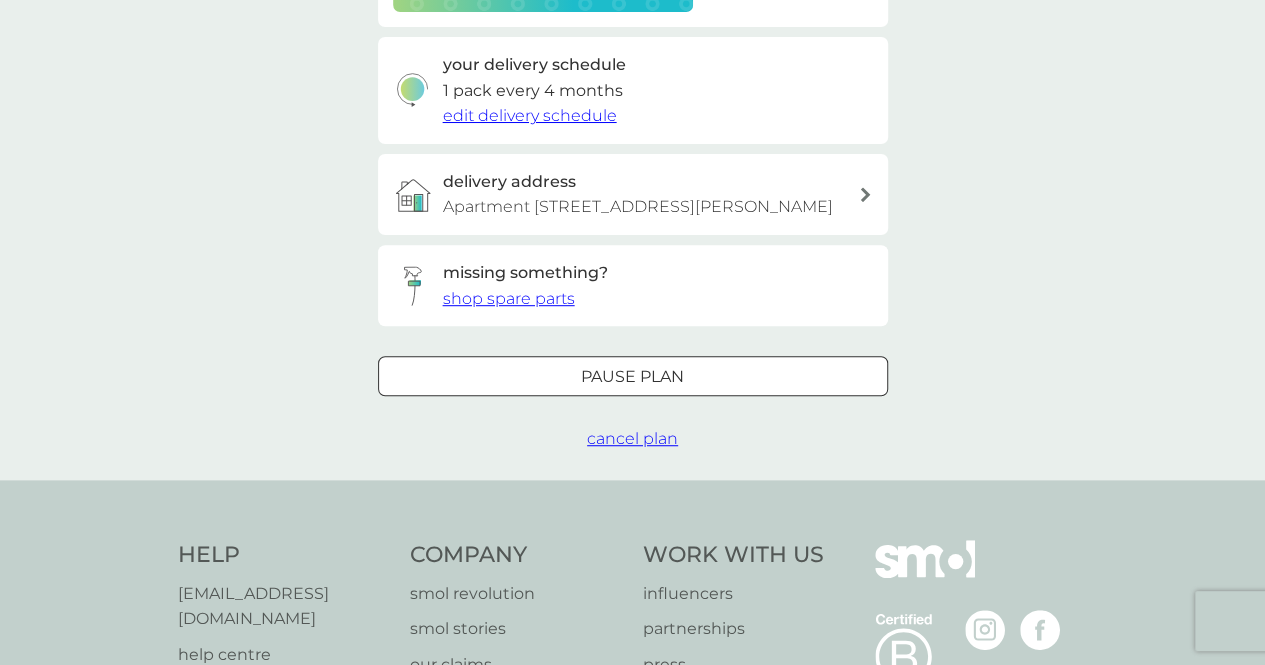 click on "Pause plan" at bounding box center (632, 377) 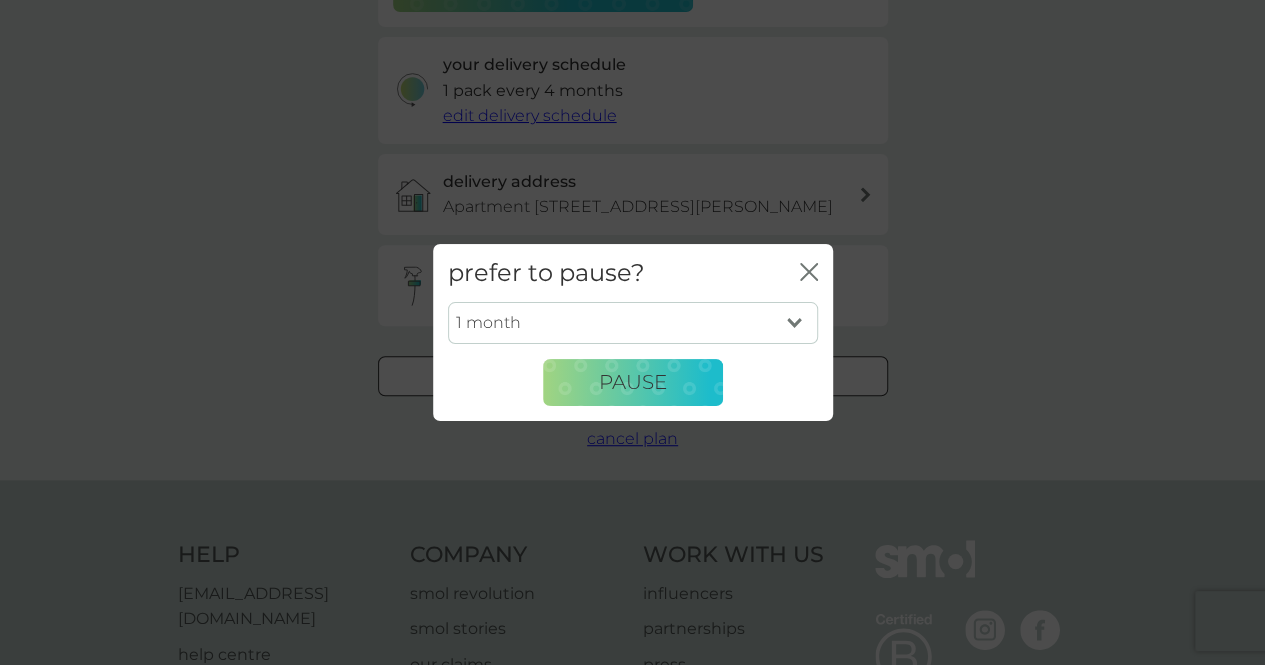 click on "1 month 2 months 3 months 4 months 5 months 6 months" at bounding box center [633, 323] 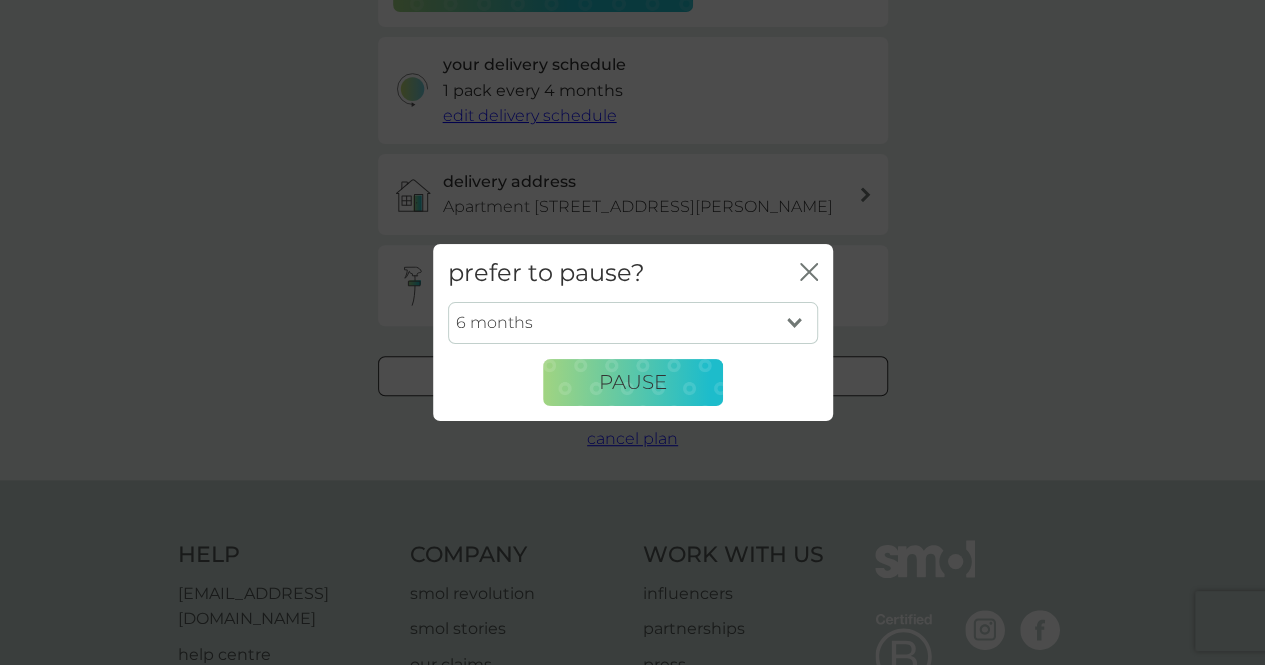 click on "1 month 2 months 3 months 4 months 5 months 6 months" at bounding box center [633, 323] 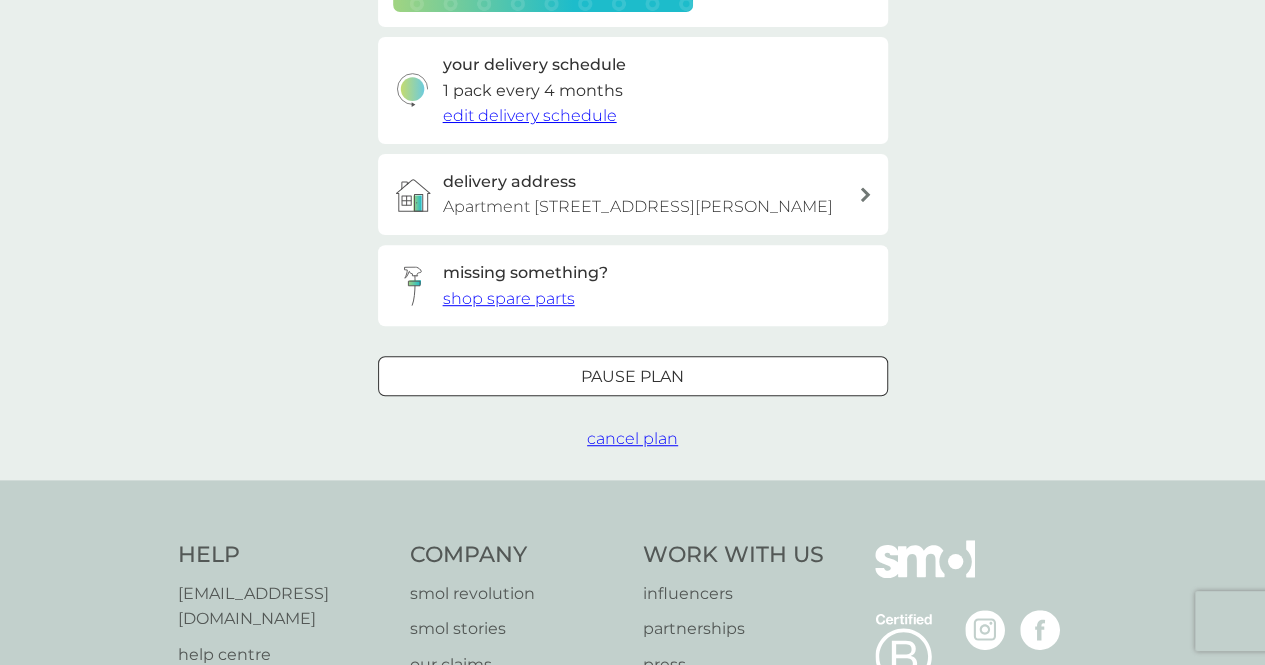 click on "cancel plan" at bounding box center [632, 438] 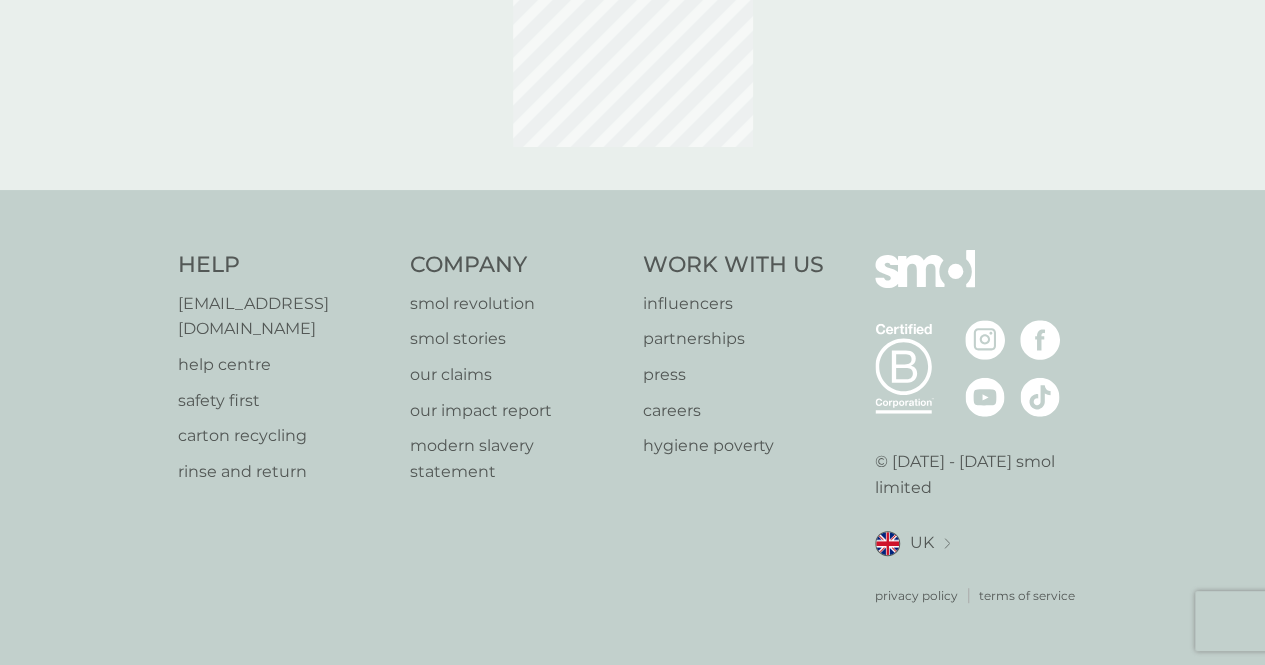 scroll, scrollTop: 0, scrollLeft: 0, axis: both 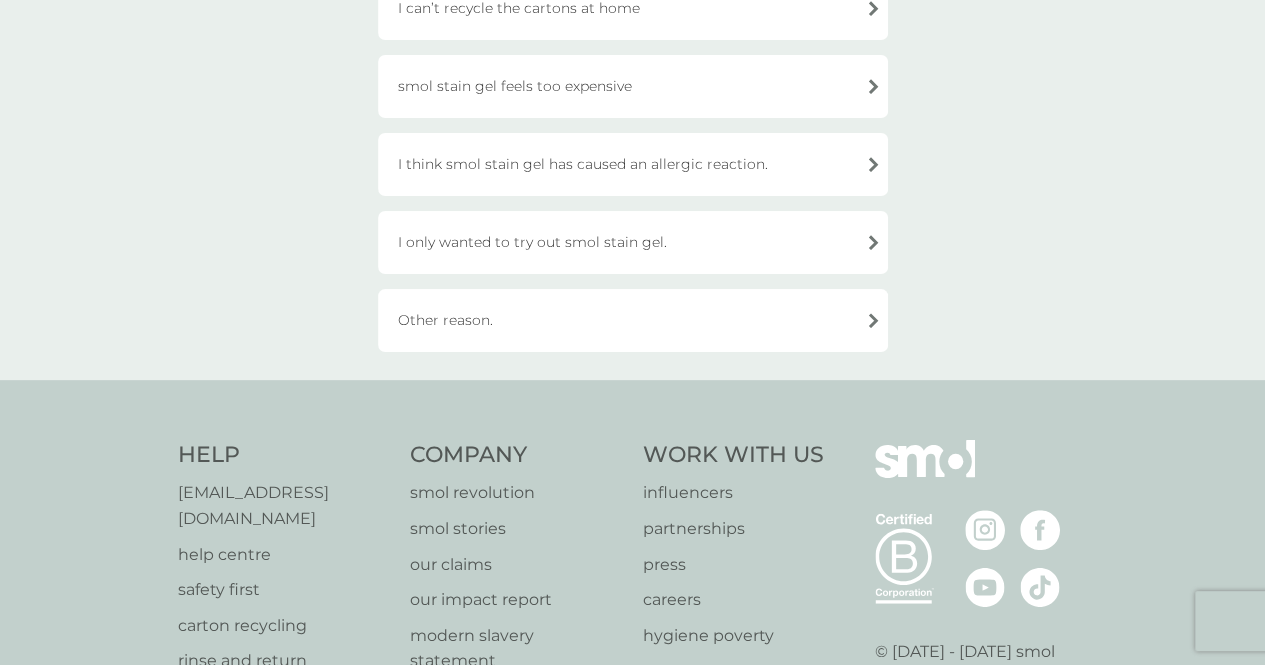click on "Other reason." at bounding box center (633, 320) 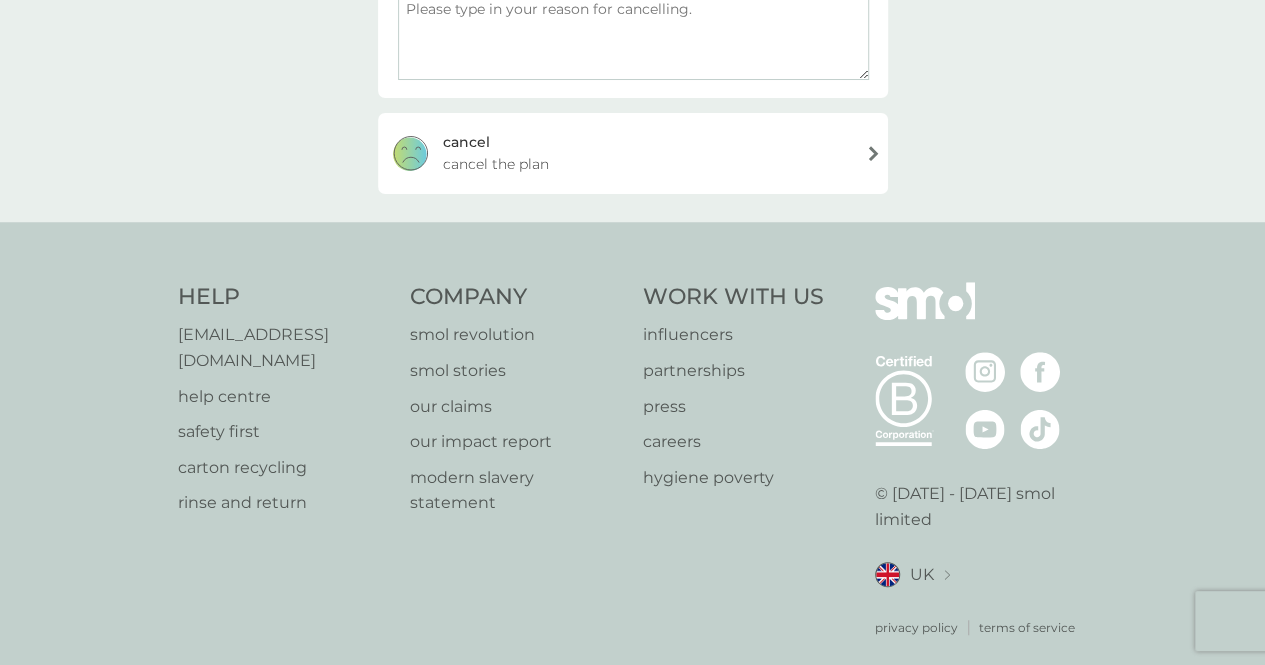 click on "cancel the plan" at bounding box center [496, 164] 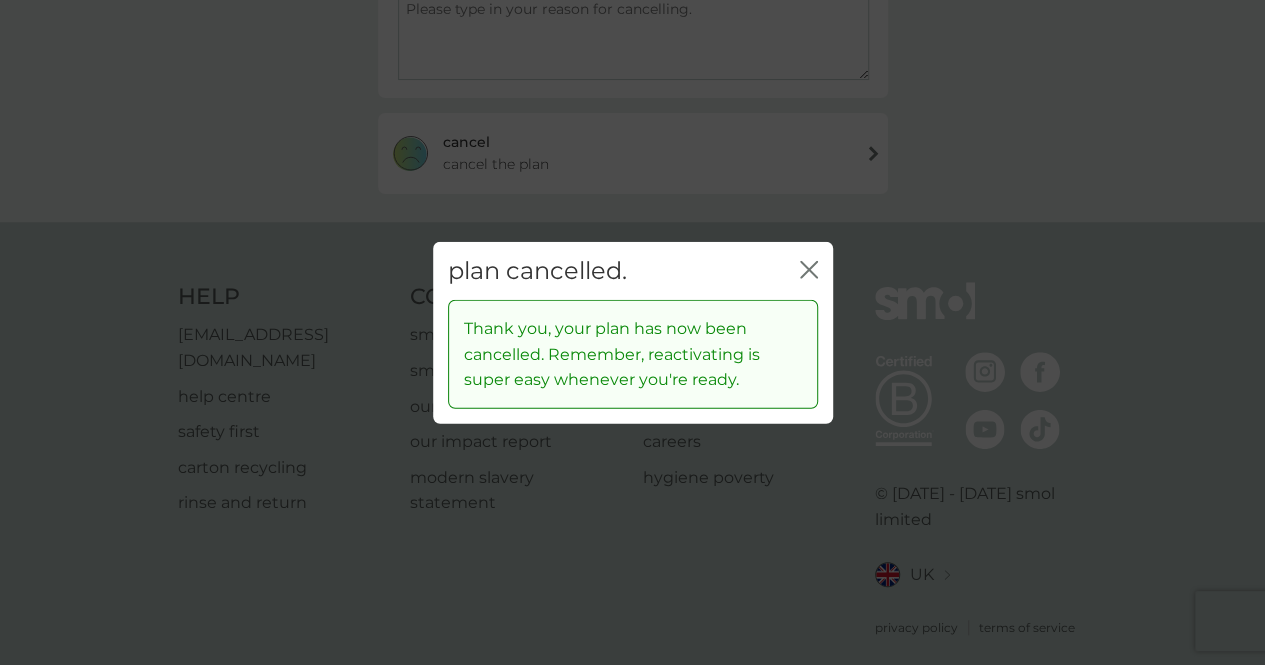 click on "close" 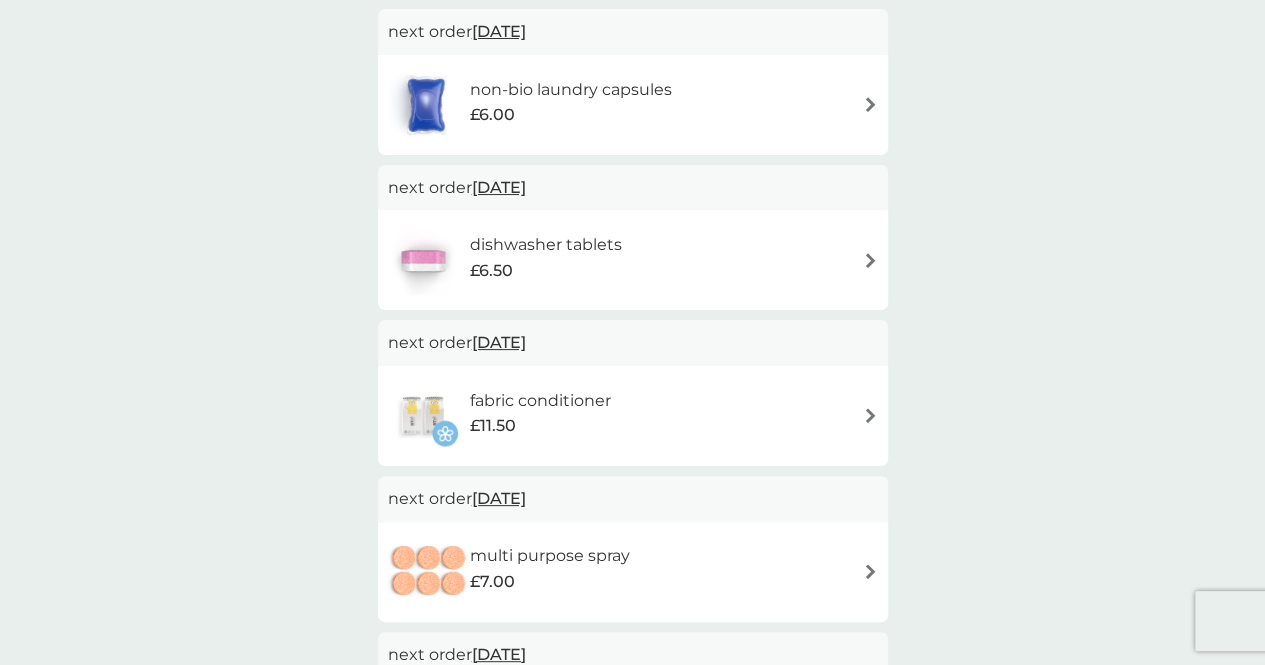 scroll, scrollTop: 0, scrollLeft: 0, axis: both 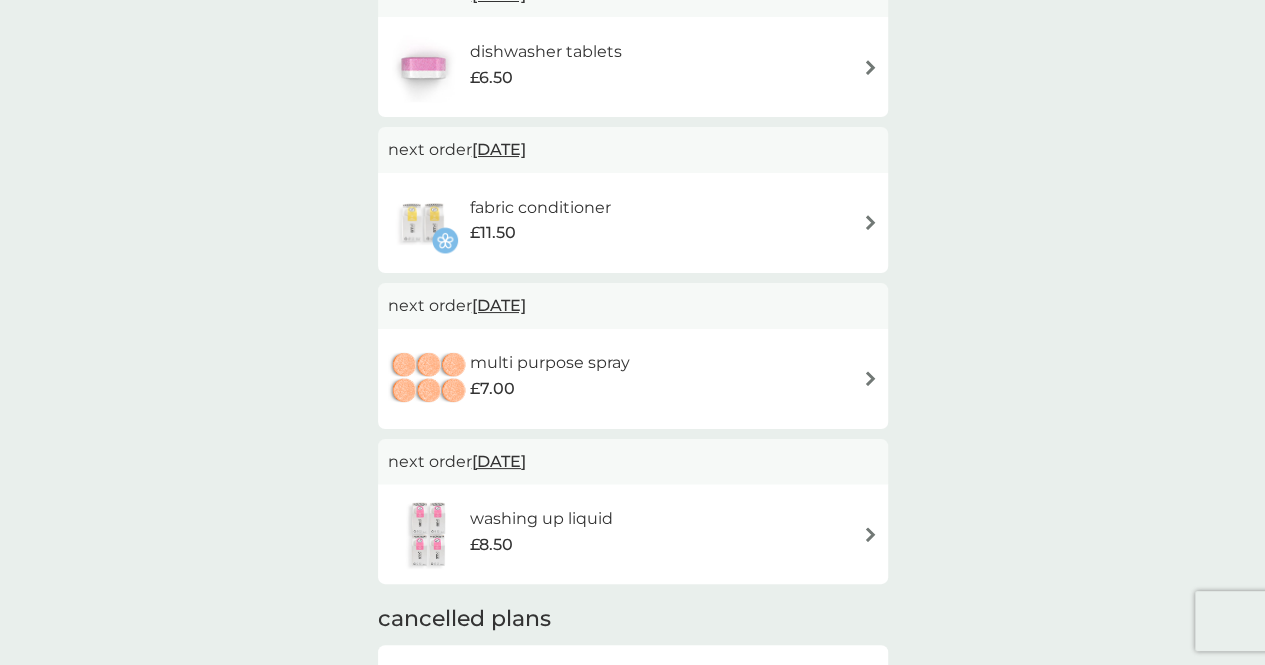 click on "£8.50" at bounding box center [541, 545] 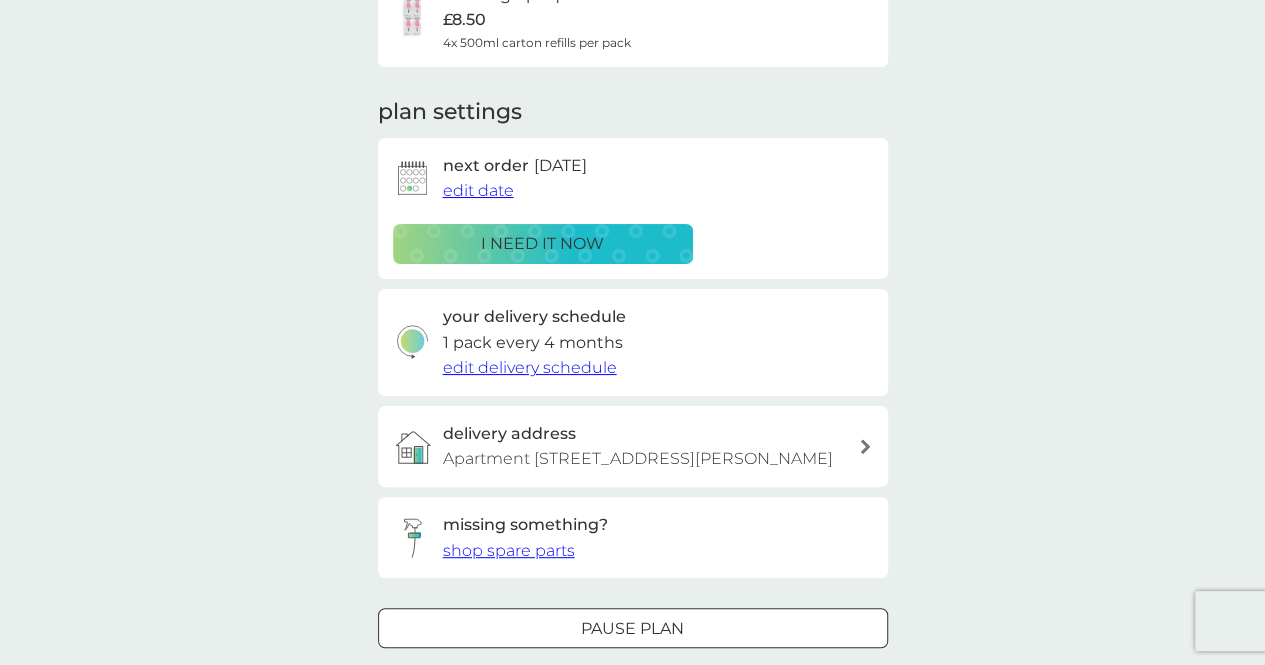 scroll, scrollTop: 404, scrollLeft: 0, axis: vertical 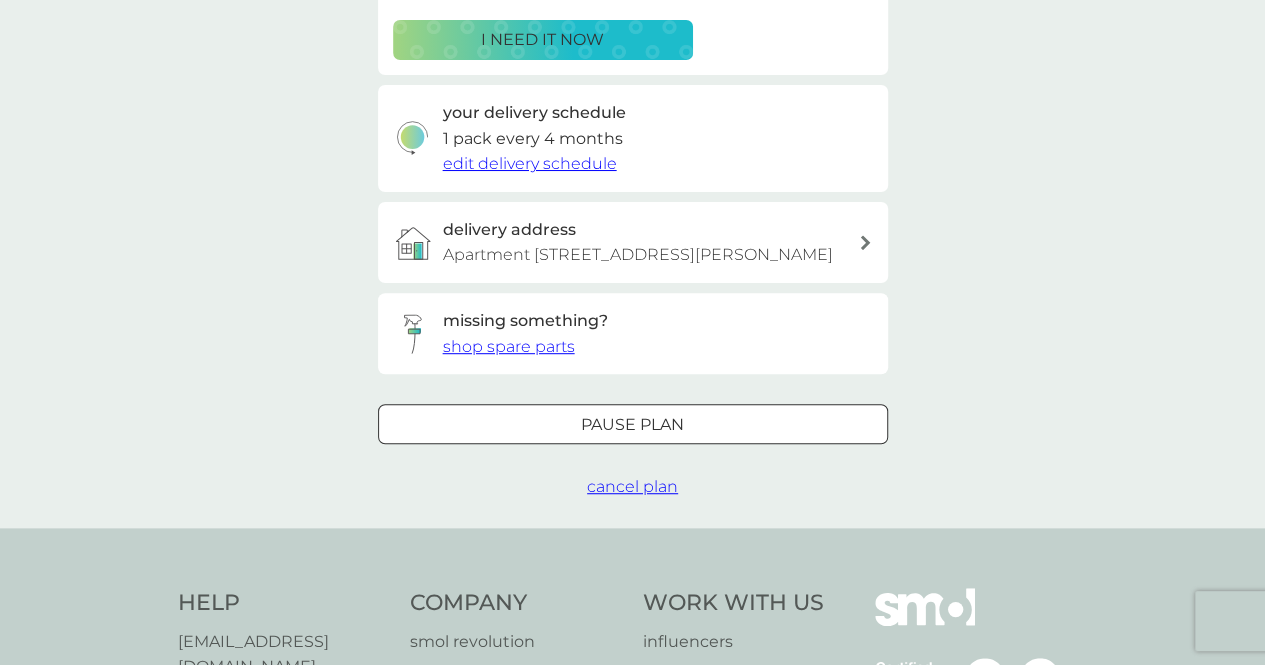 click on "cancel plan" at bounding box center (632, 486) 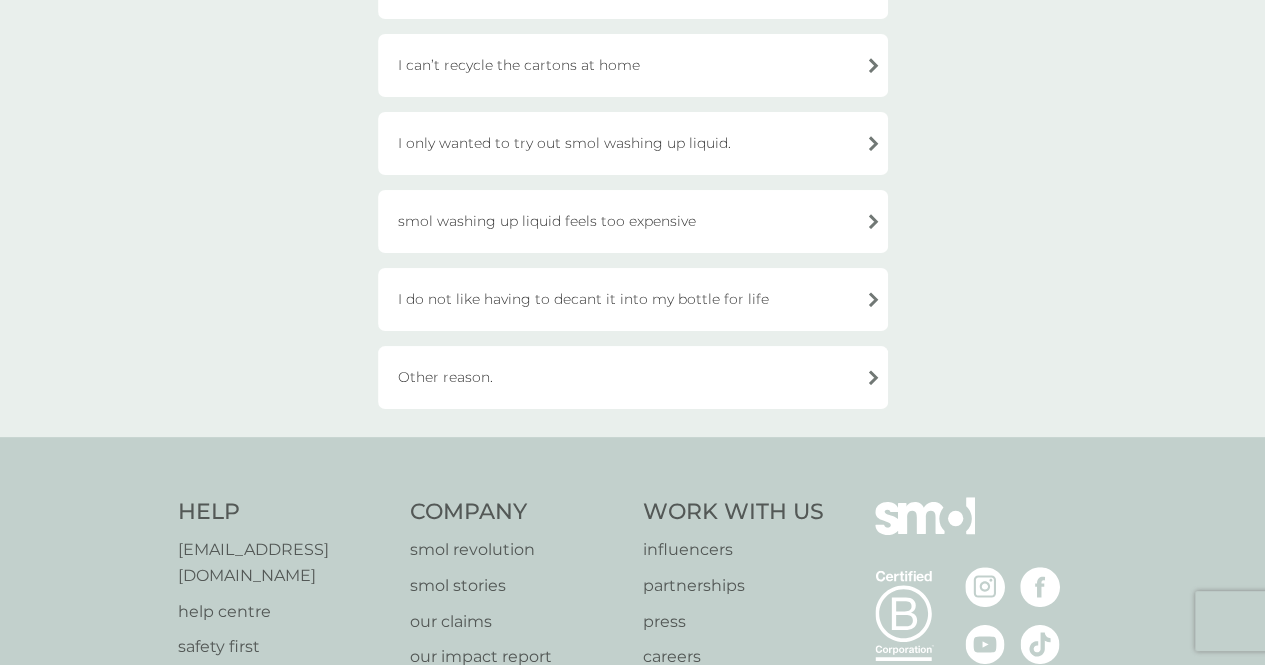 scroll, scrollTop: 520, scrollLeft: 0, axis: vertical 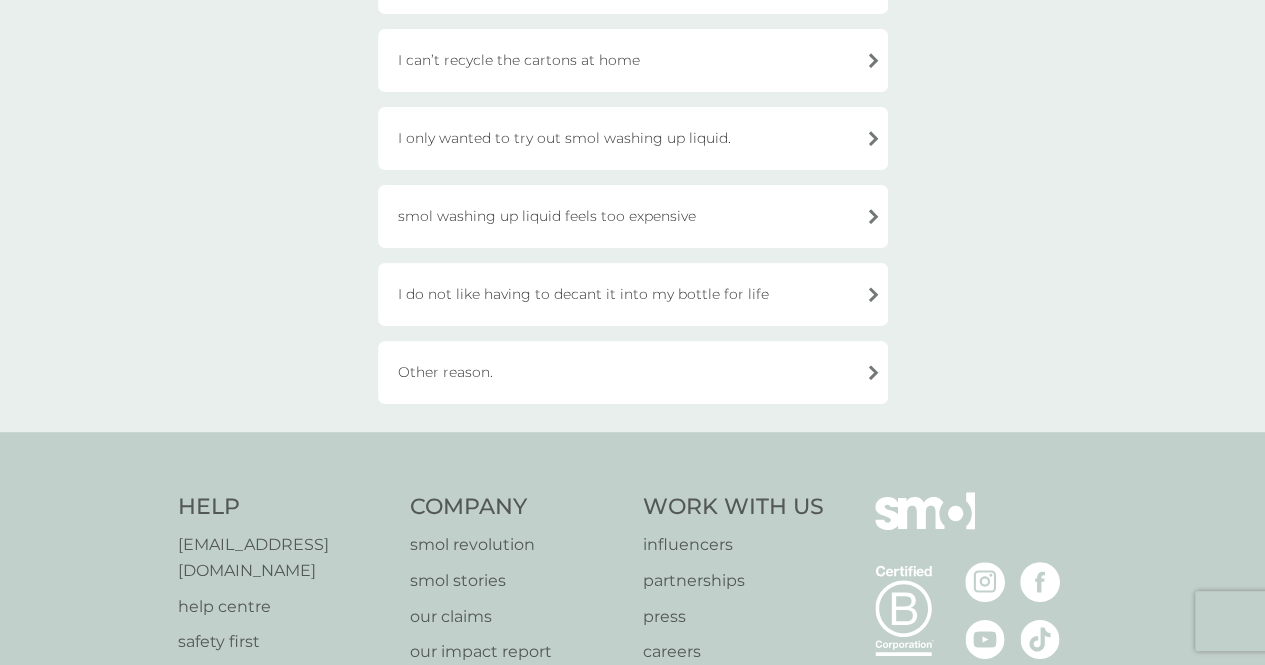click on "Other reason." at bounding box center [633, 372] 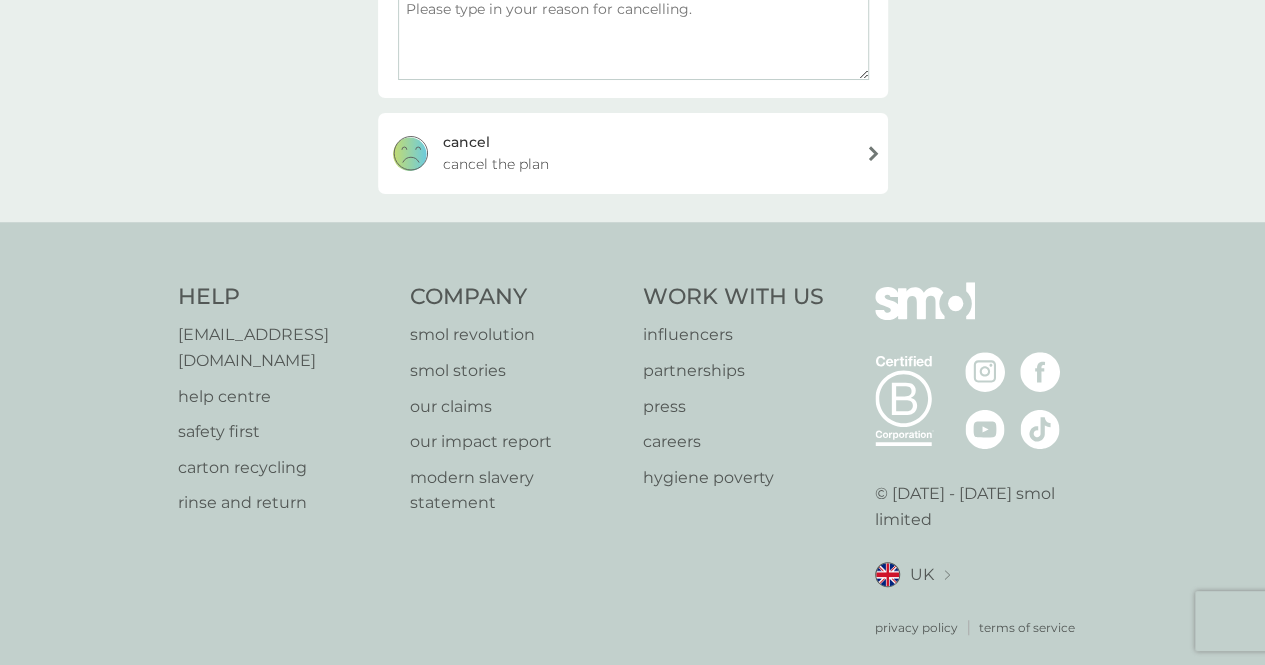 click on "[PERSON_NAME] the plan" at bounding box center [633, 153] 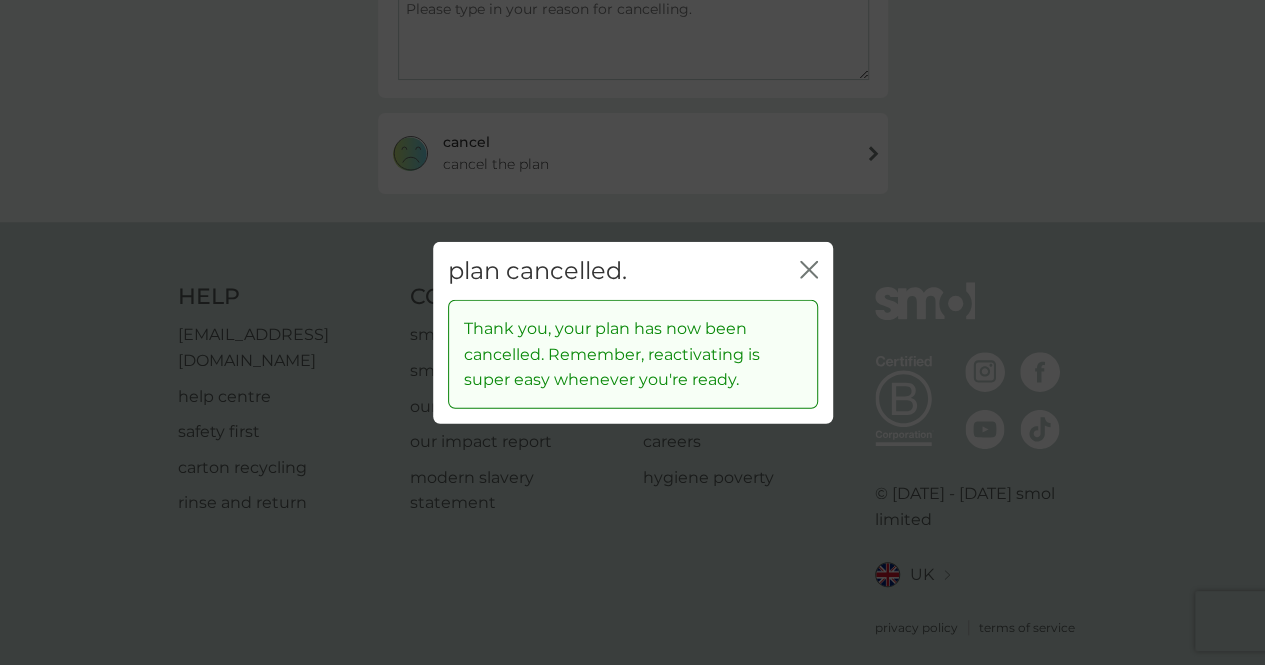 scroll, scrollTop: 407, scrollLeft: 0, axis: vertical 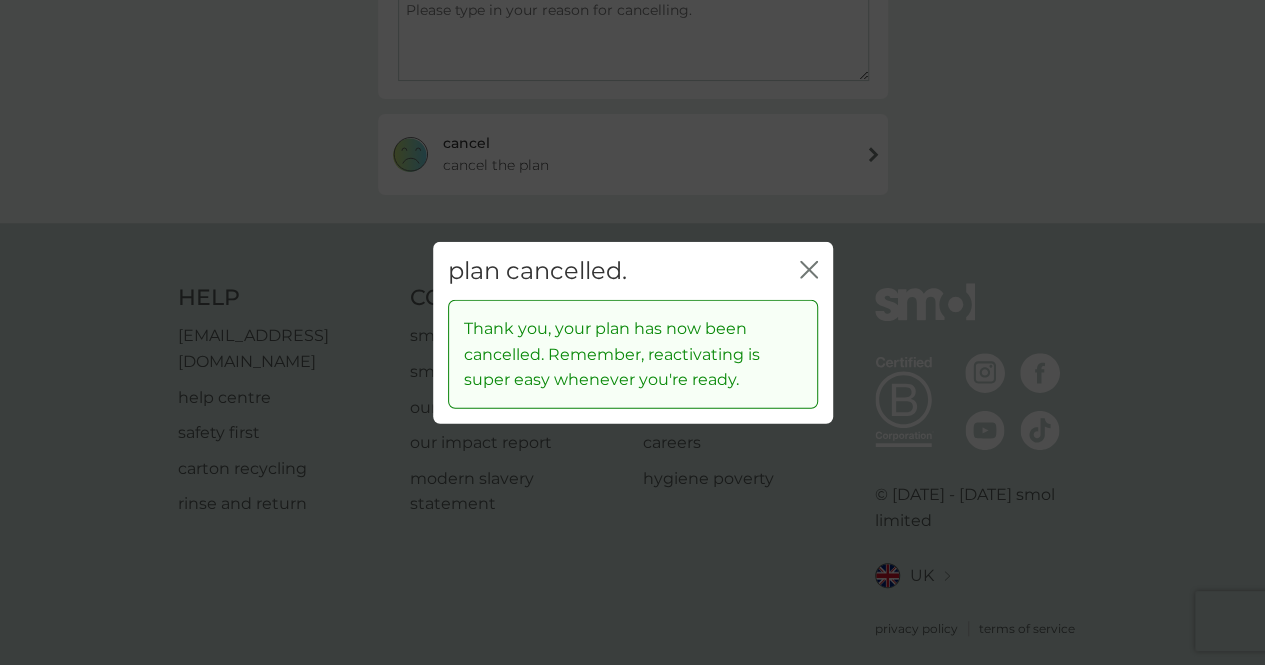 click on "close" 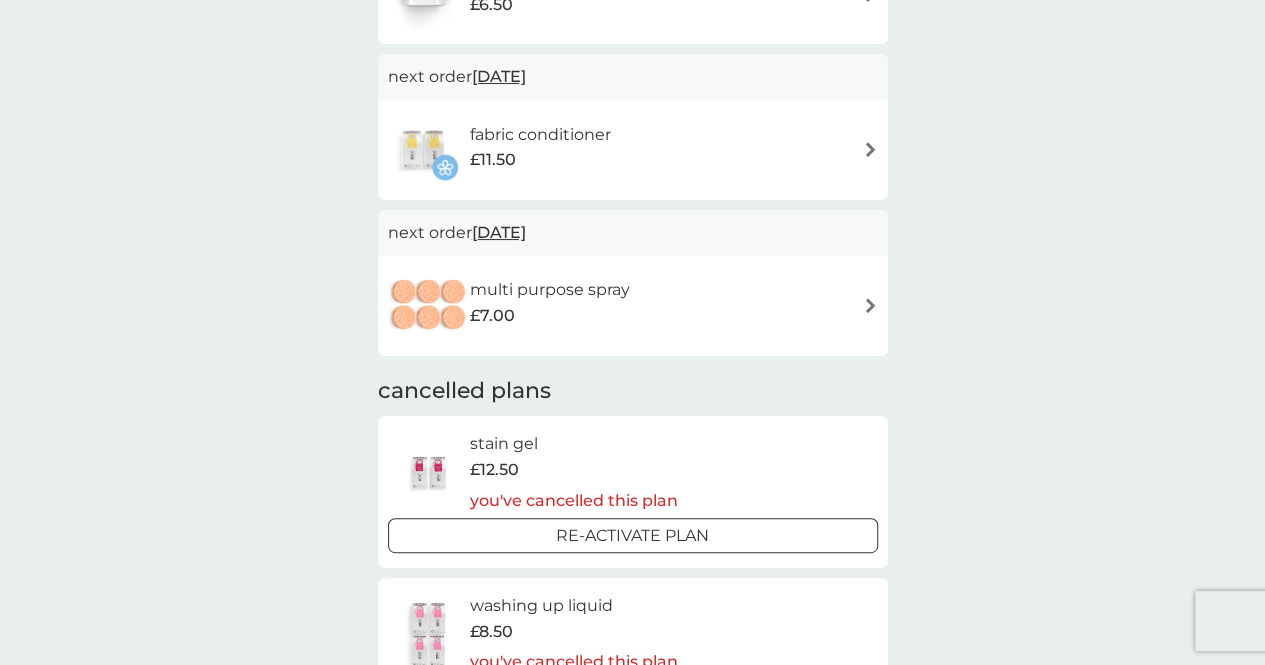 scroll, scrollTop: 704, scrollLeft: 0, axis: vertical 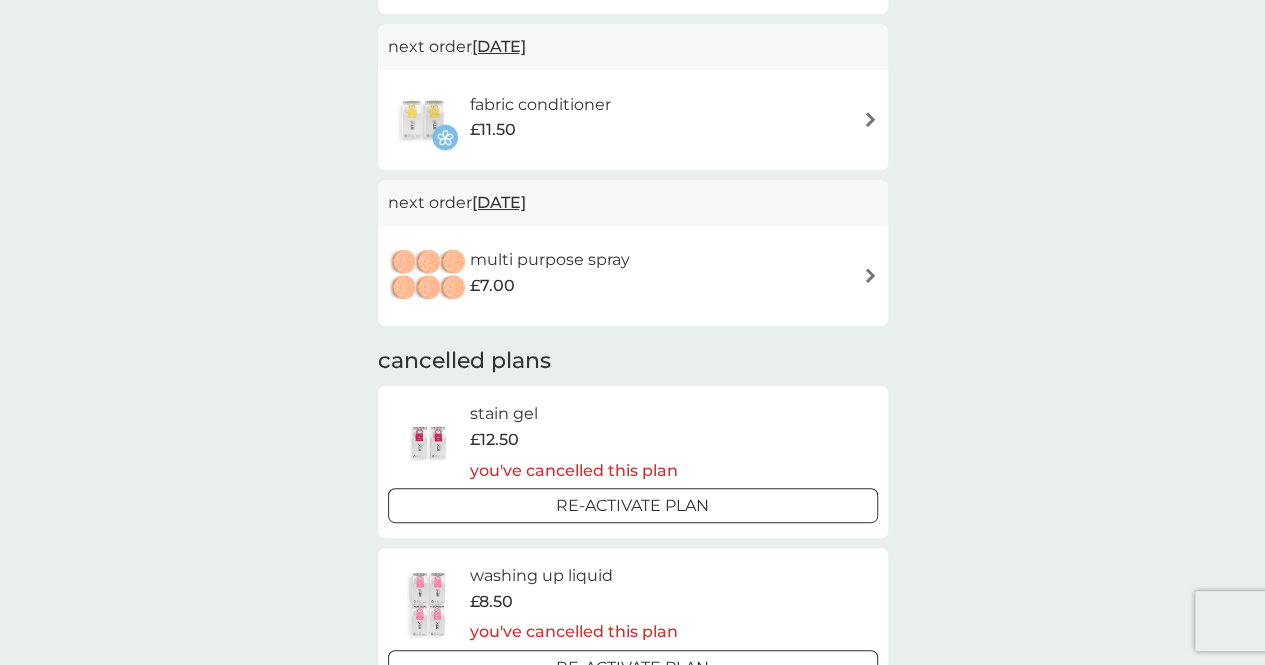 click on "multi purpose spray £7.00" at bounding box center [633, 276] 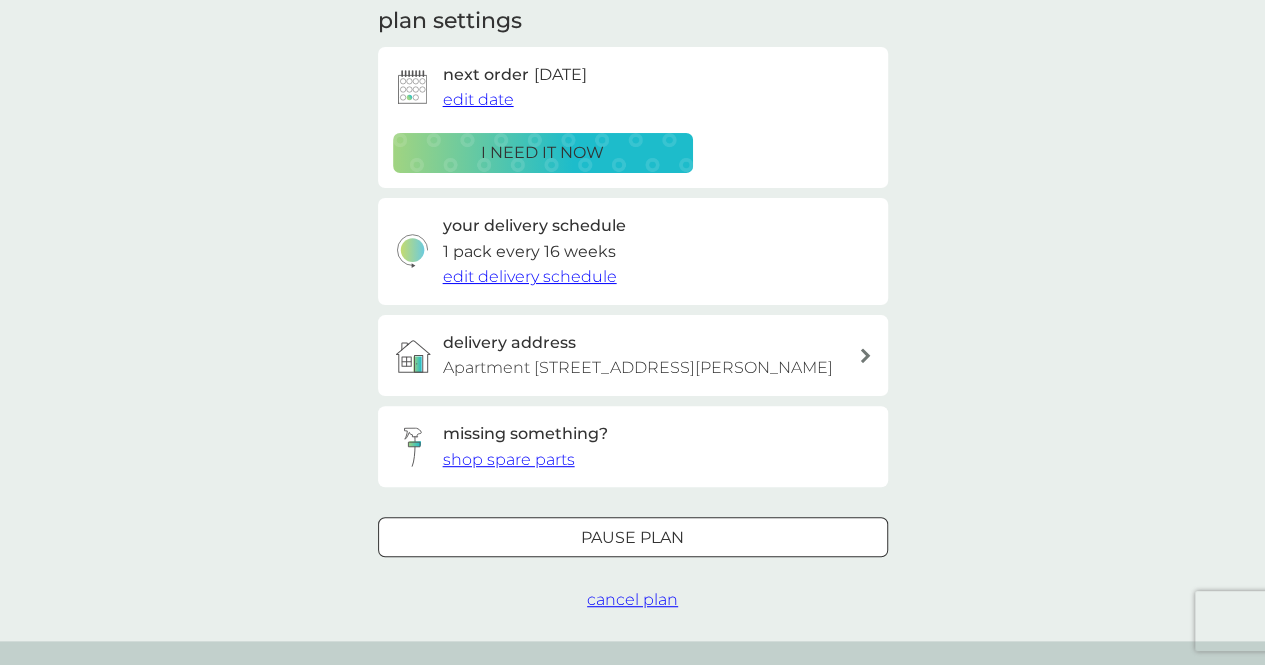 scroll, scrollTop: 489, scrollLeft: 0, axis: vertical 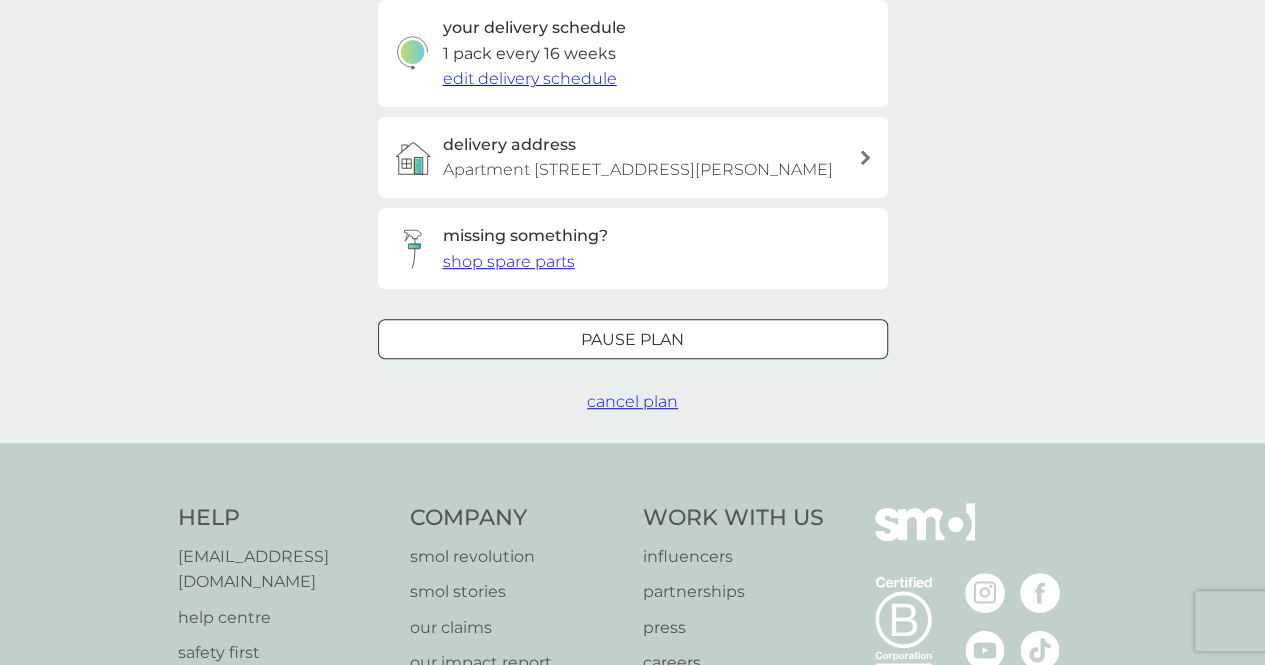 click on "cancel plan" at bounding box center (632, 401) 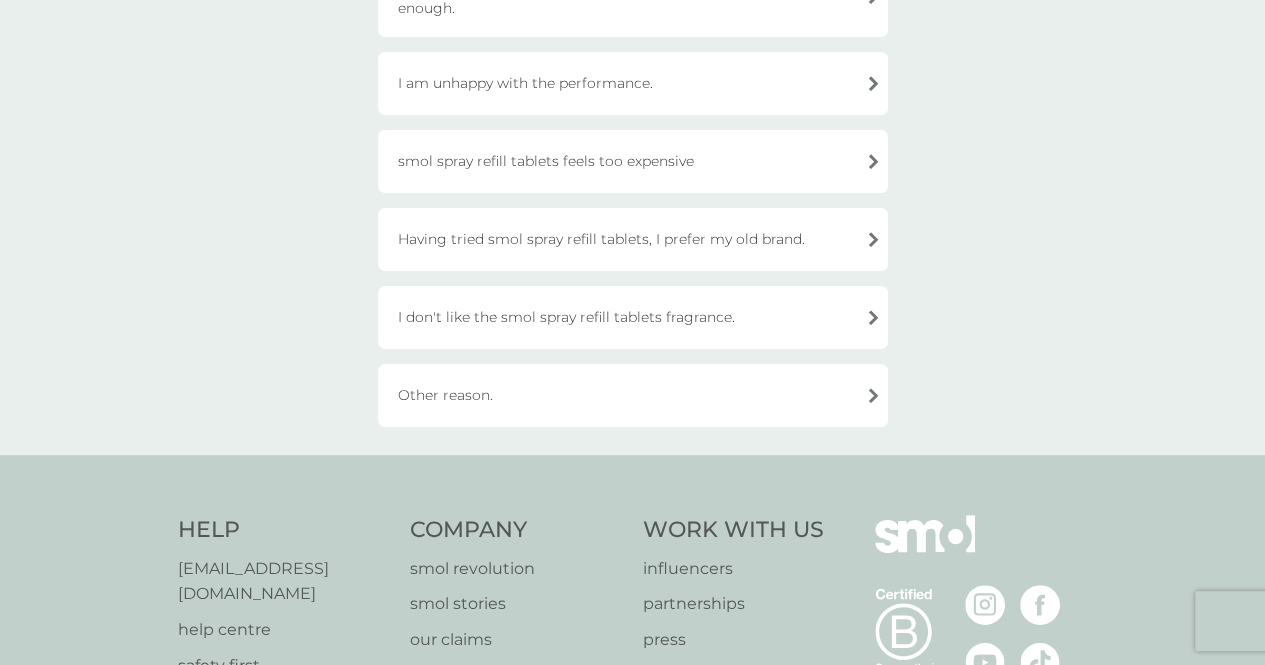 scroll, scrollTop: 448, scrollLeft: 0, axis: vertical 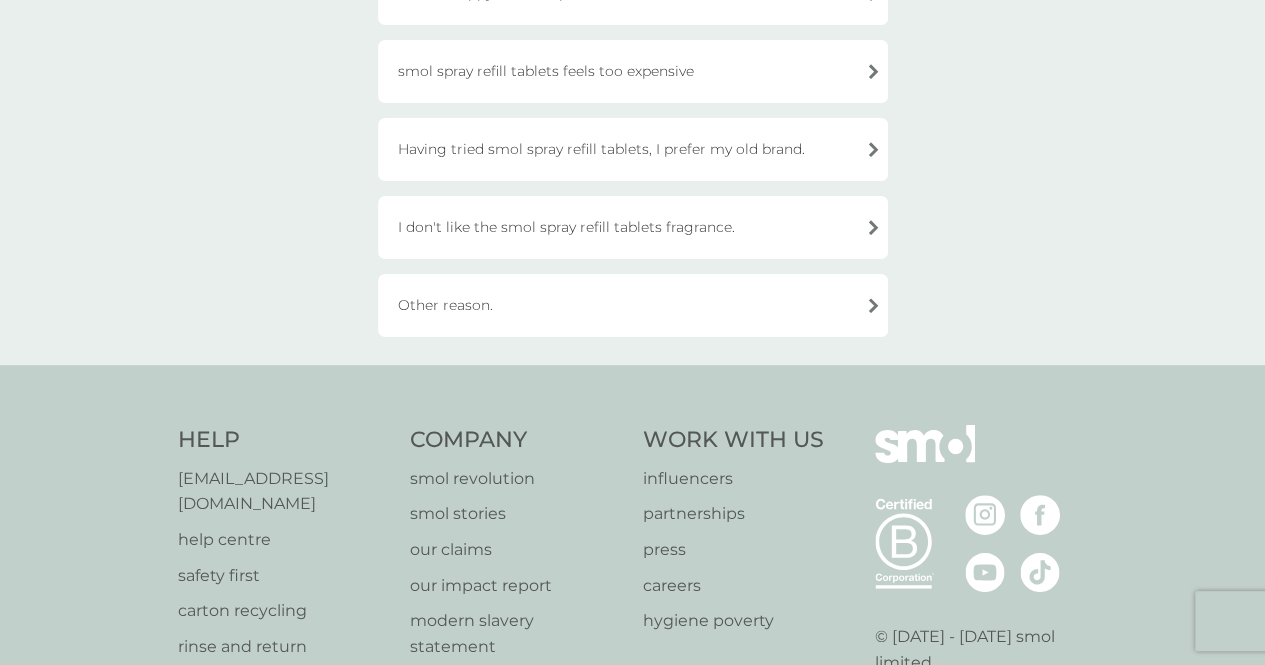 click on "Other reason." at bounding box center (633, 305) 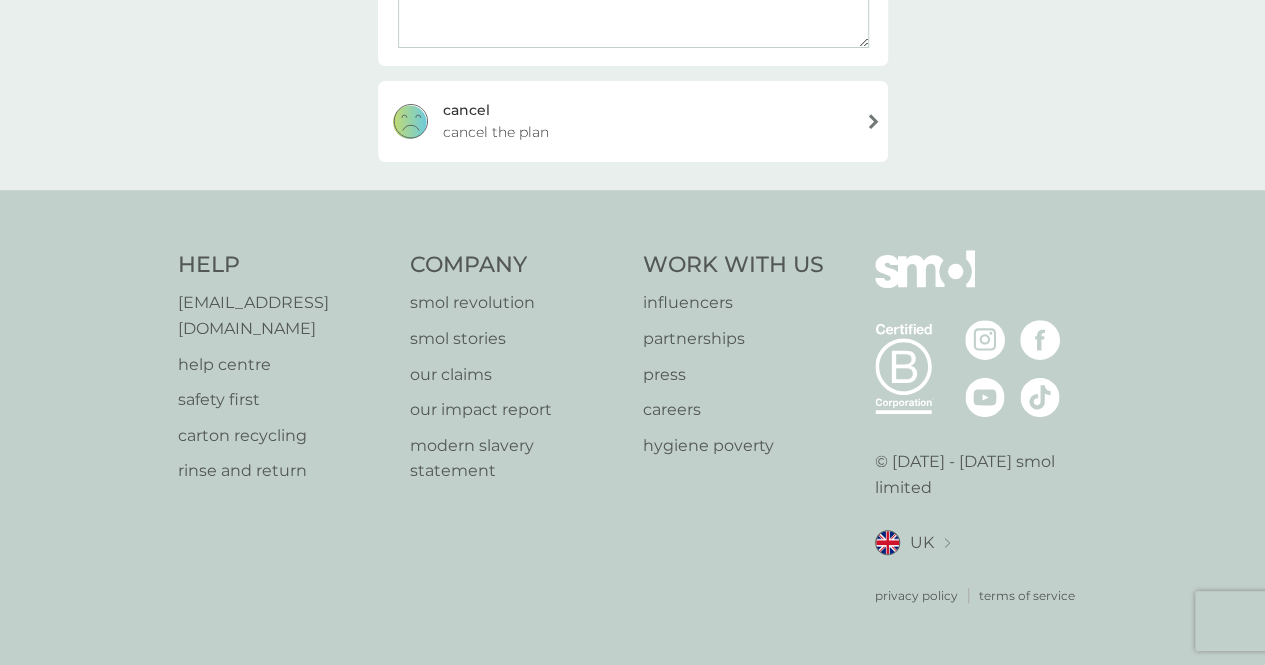 scroll, scrollTop: 408, scrollLeft: 0, axis: vertical 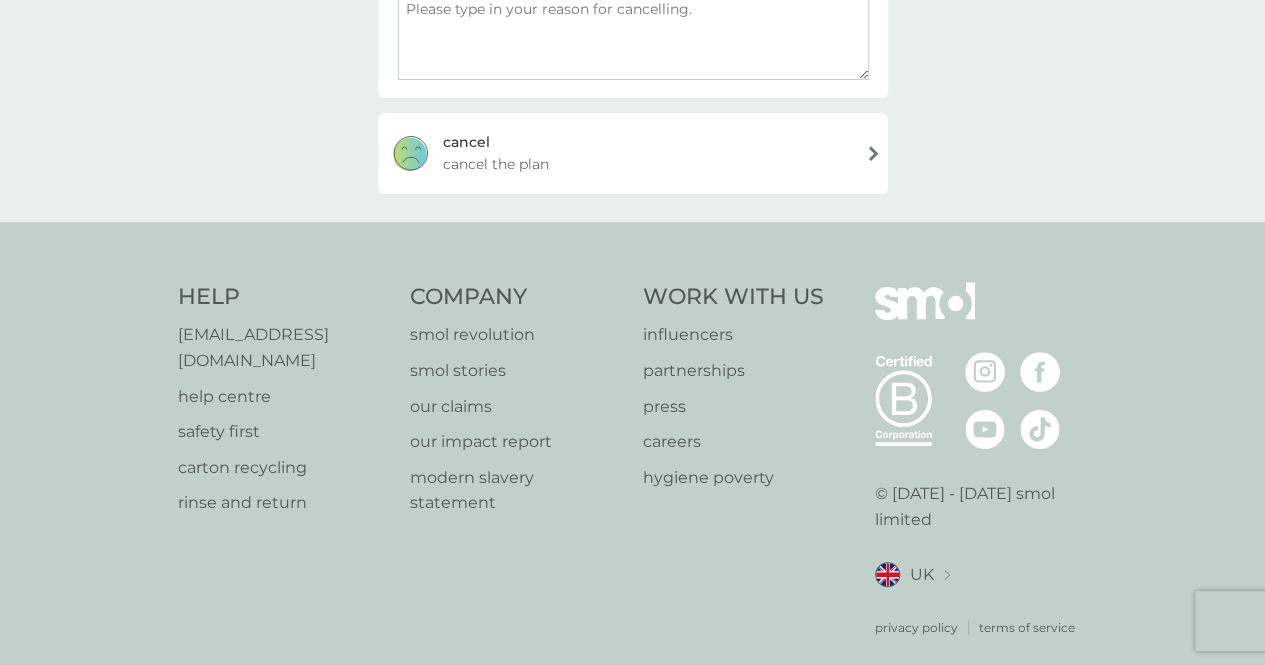 click on "[PERSON_NAME] the plan" at bounding box center [633, 153] 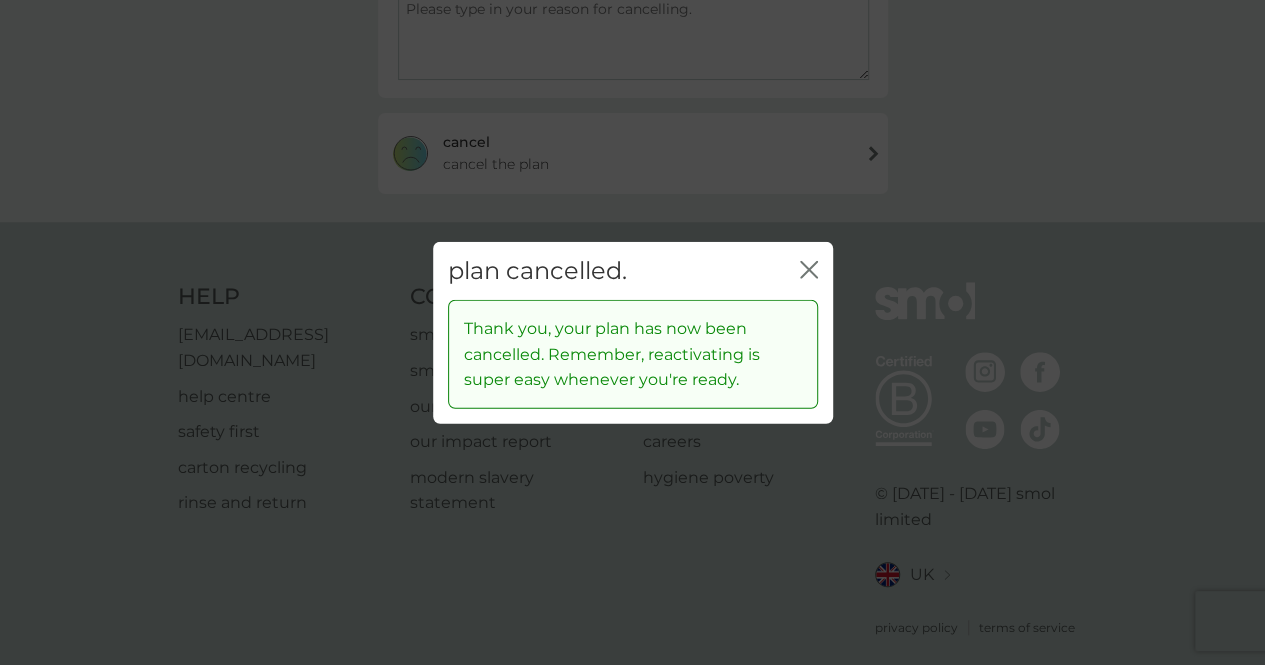 click on "close" 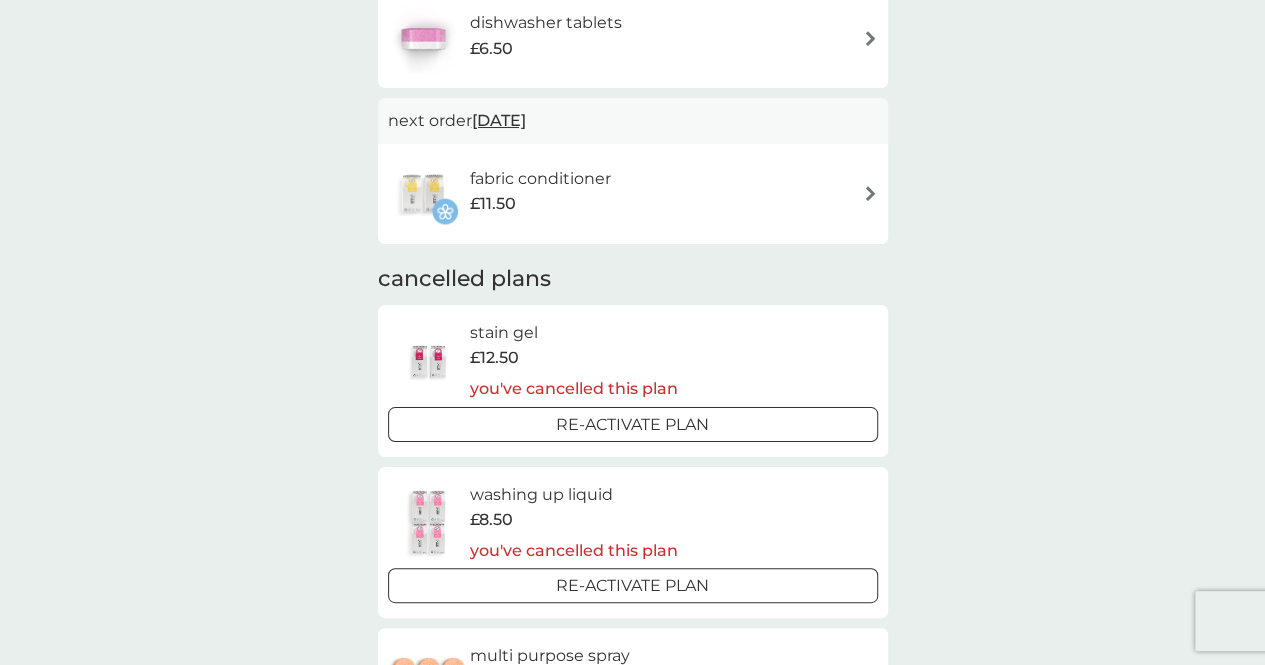 scroll, scrollTop: 632, scrollLeft: 0, axis: vertical 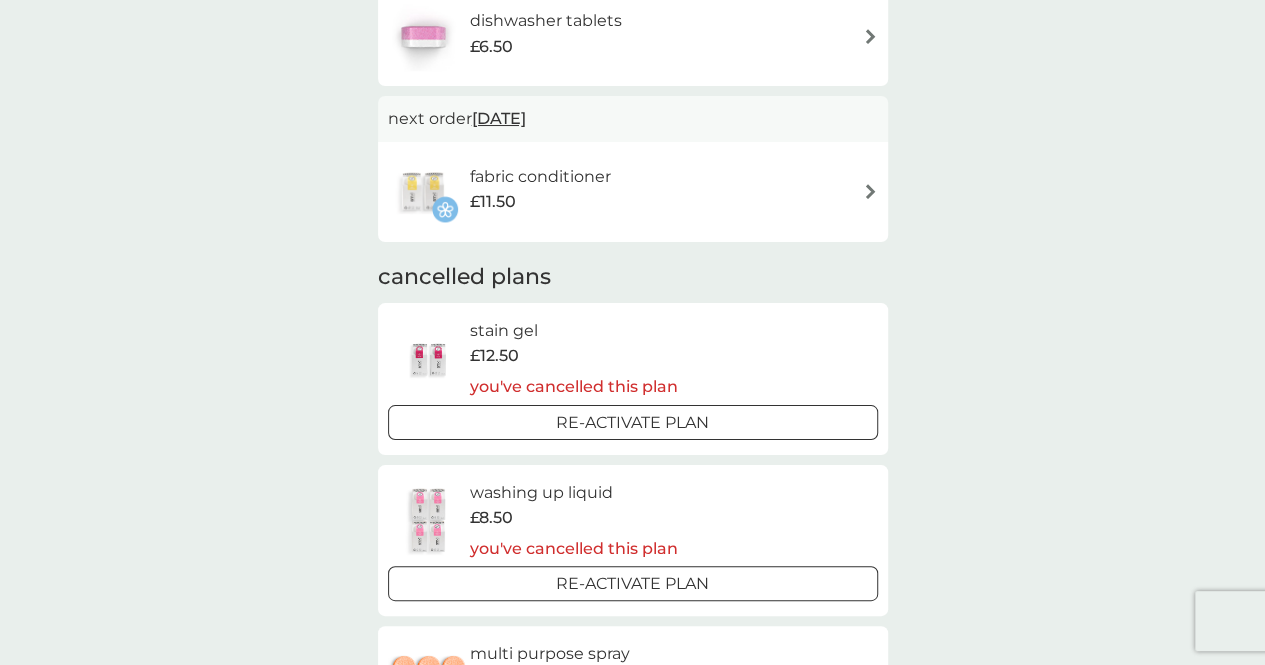 click on "fabric conditioner" at bounding box center (539, 177) 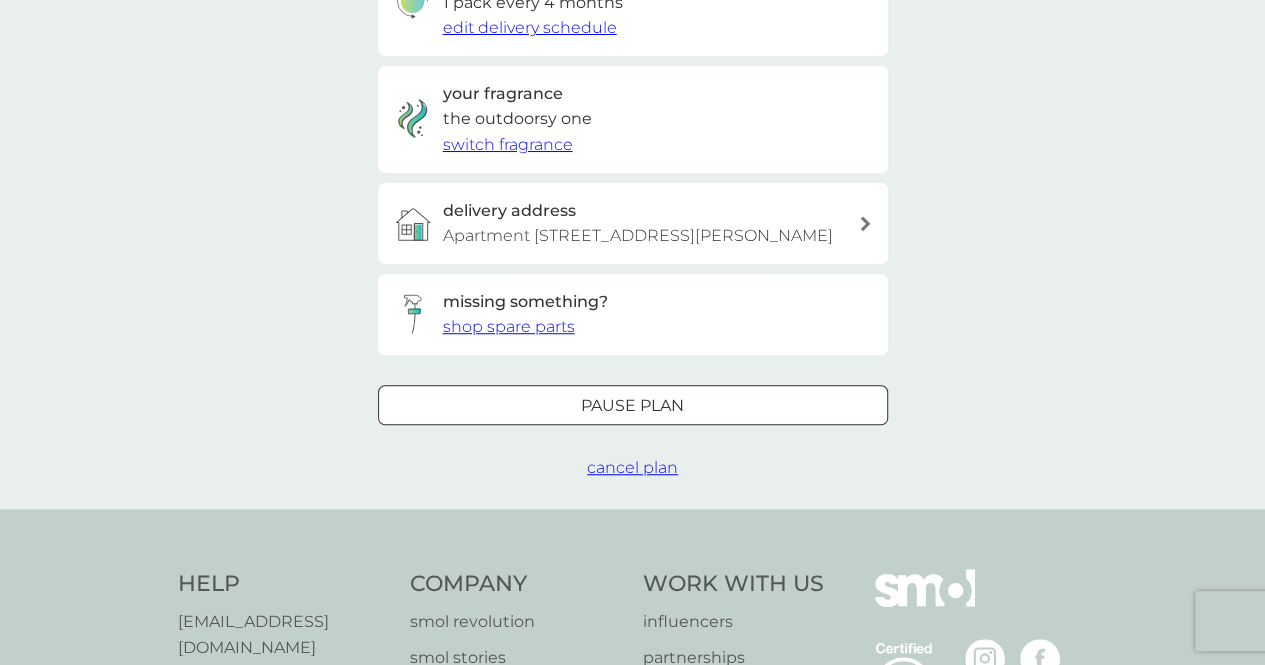 scroll, scrollTop: 686, scrollLeft: 0, axis: vertical 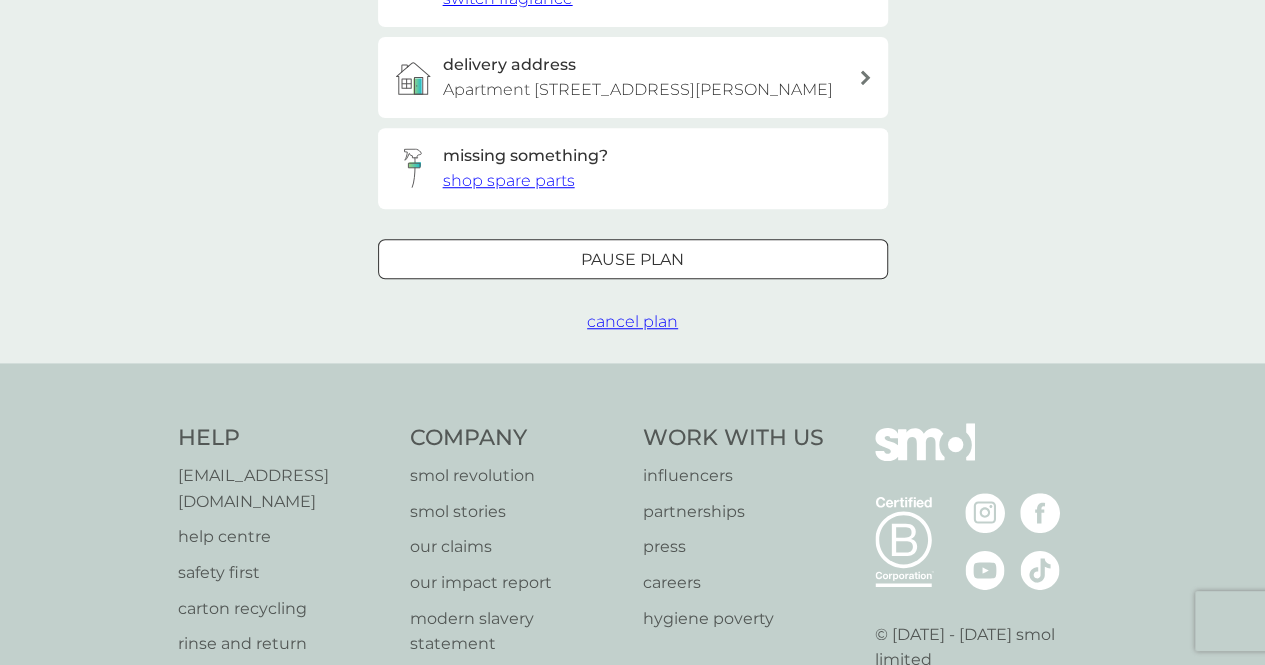 click on "cancel plan" at bounding box center [632, 321] 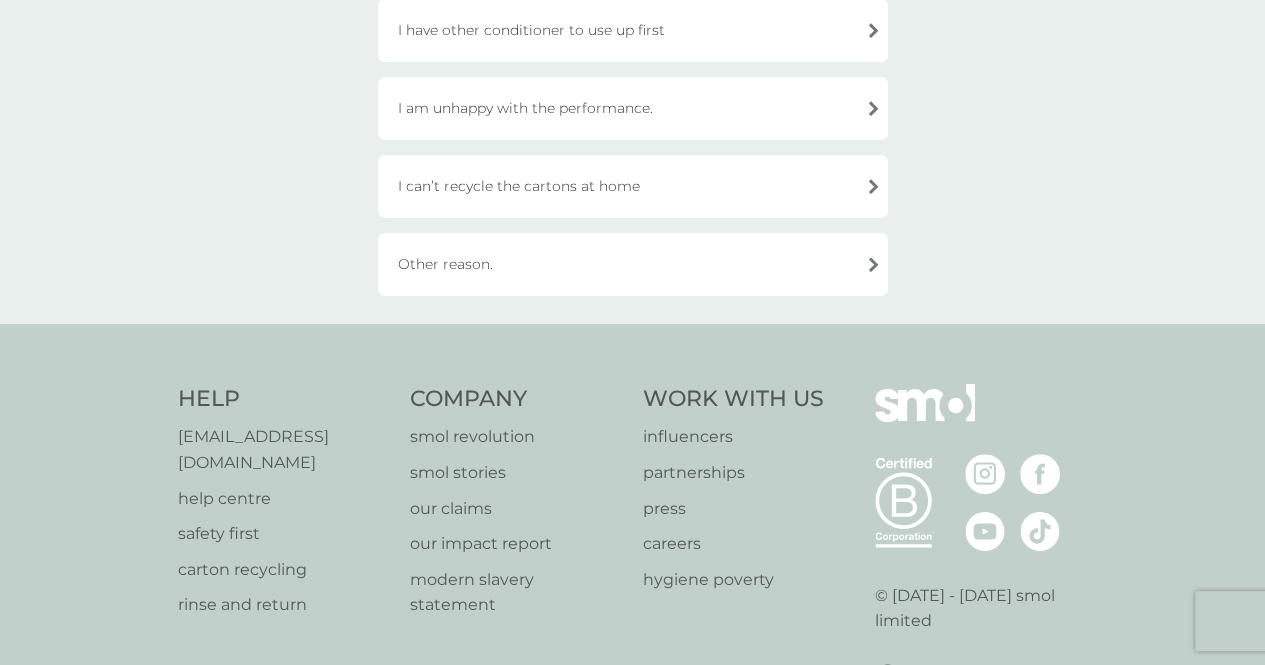 scroll, scrollTop: 787, scrollLeft: 0, axis: vertical 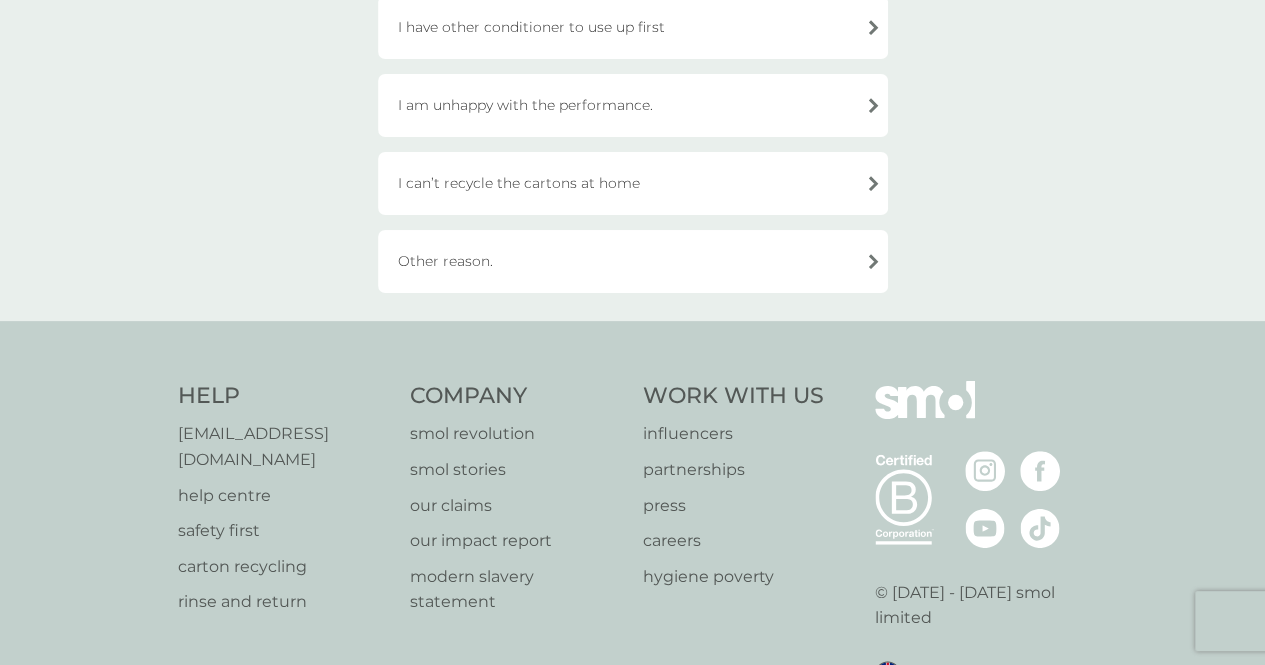 click on "Other reason." at bounding box center [633, 261] 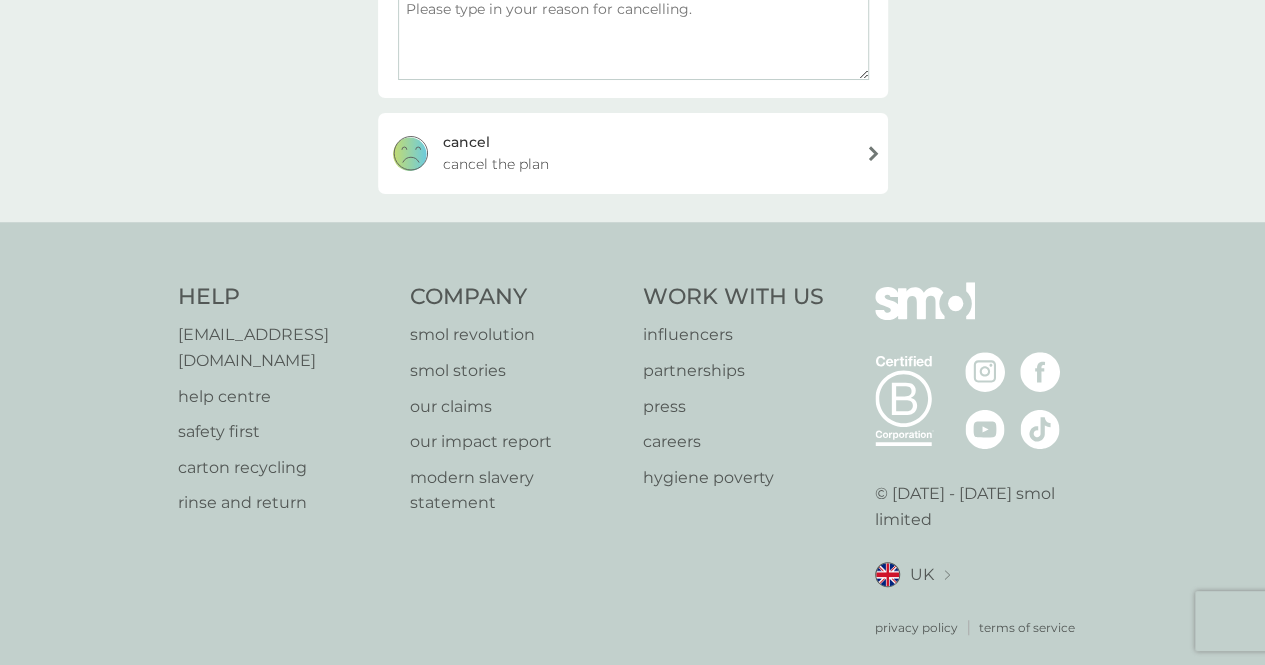 click on "[PERSON_NAME] the plan" at bounding box center [633, 153] 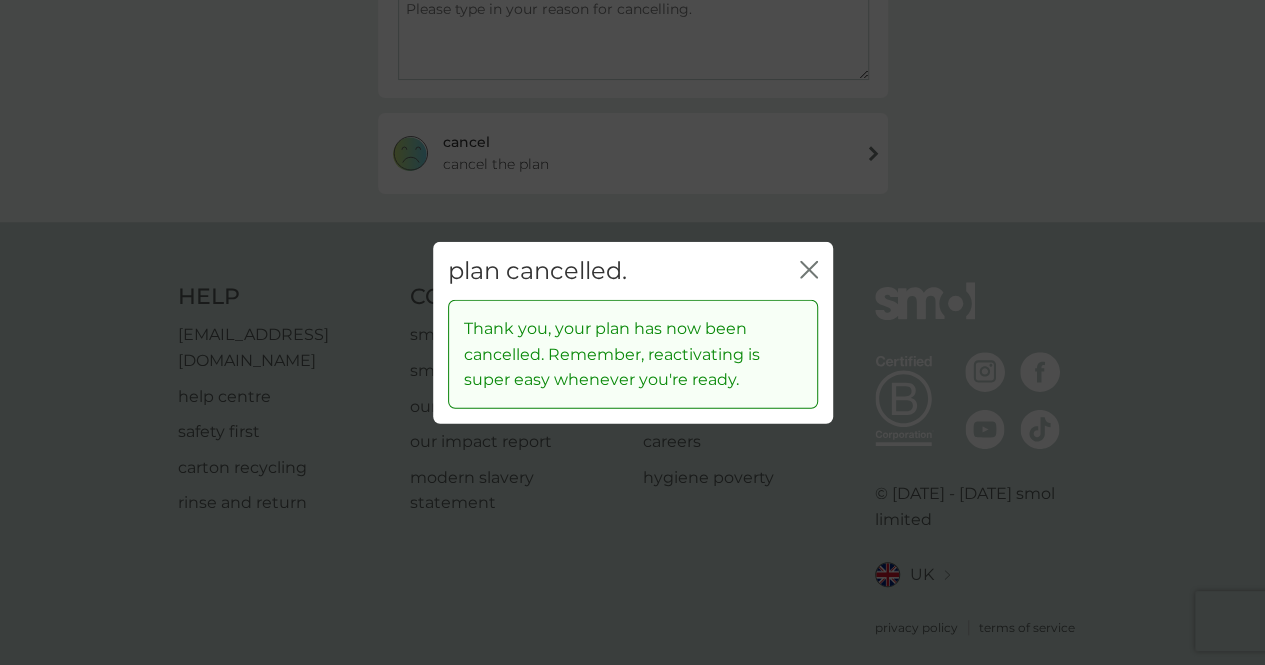 click on "close" at bounding box center [809, 270] 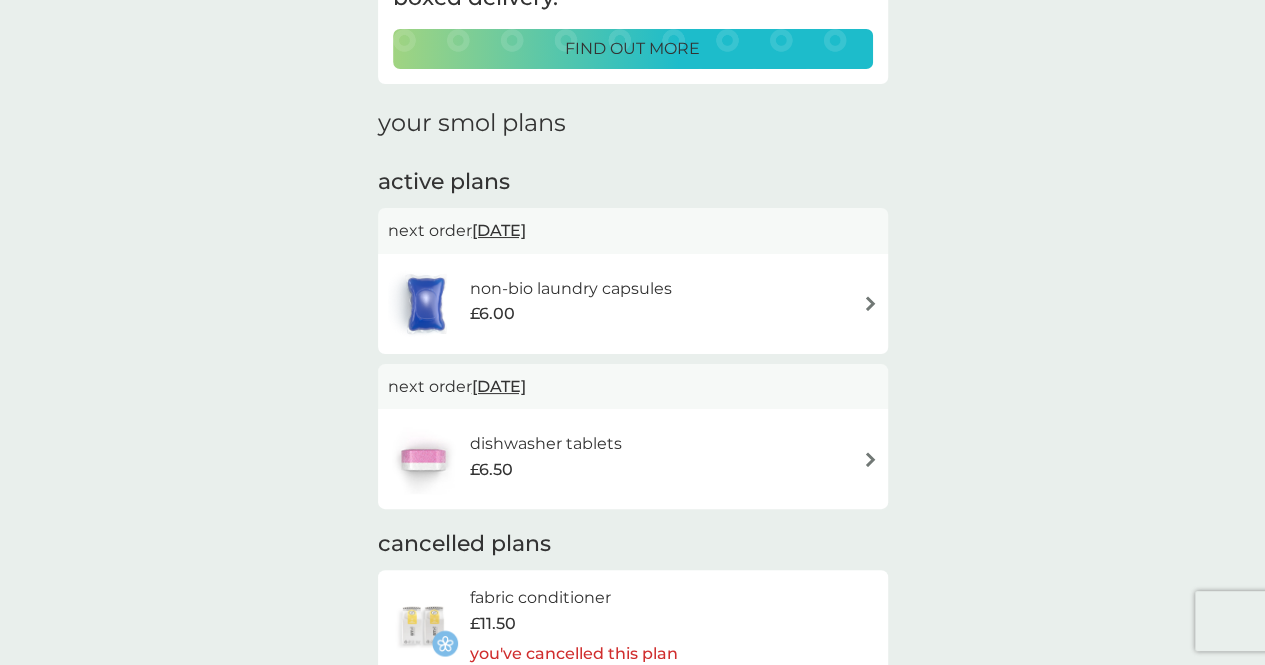 scroll, scrollTop: 0, scrollLeft: 0, axis: both 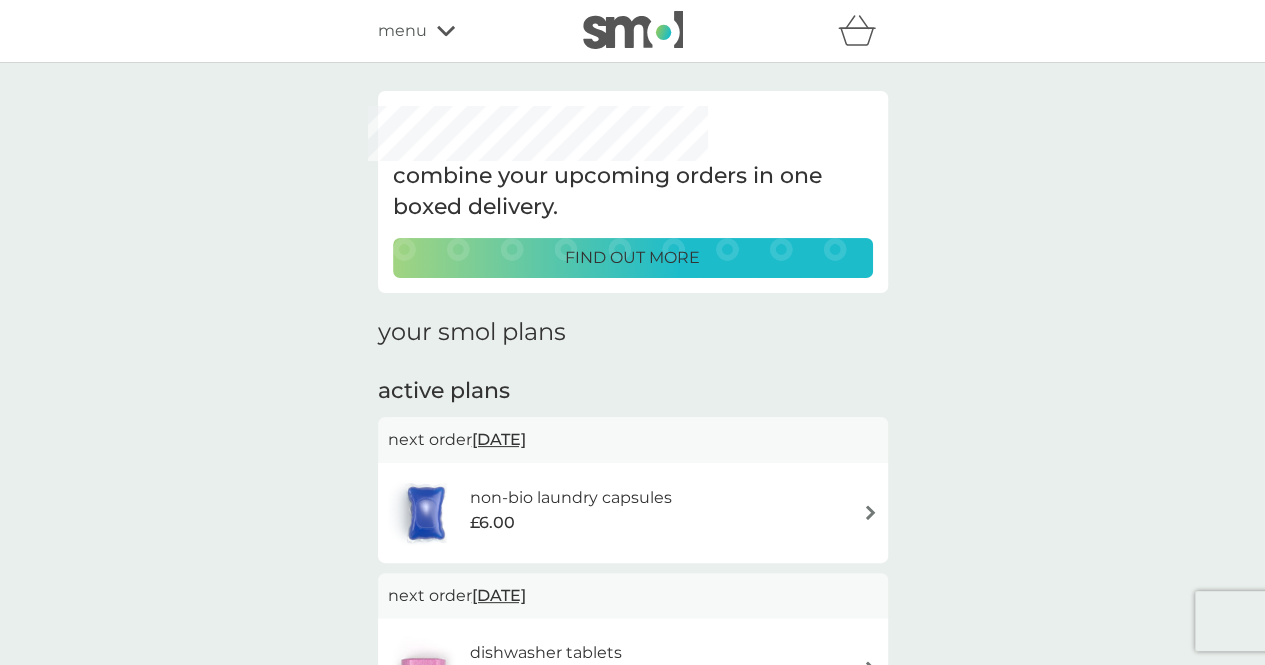 click on "find out more" at bounding box center [632, 258] 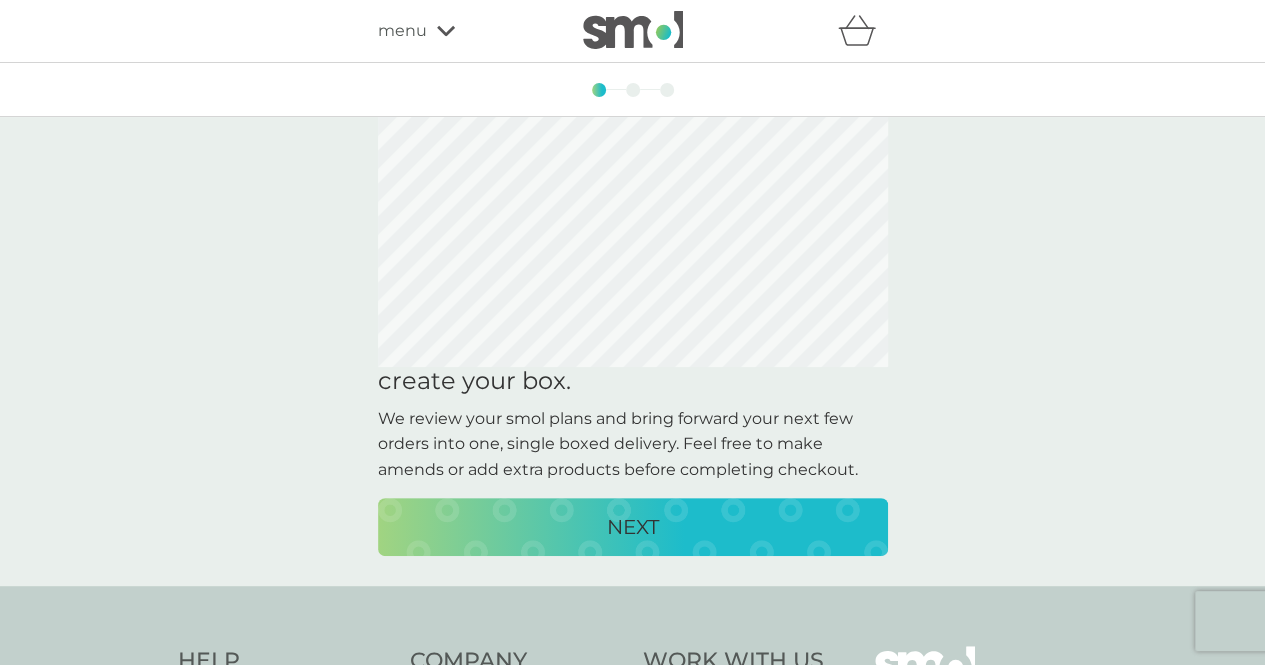 click on "NEXT" at bounding box center (633, 527) 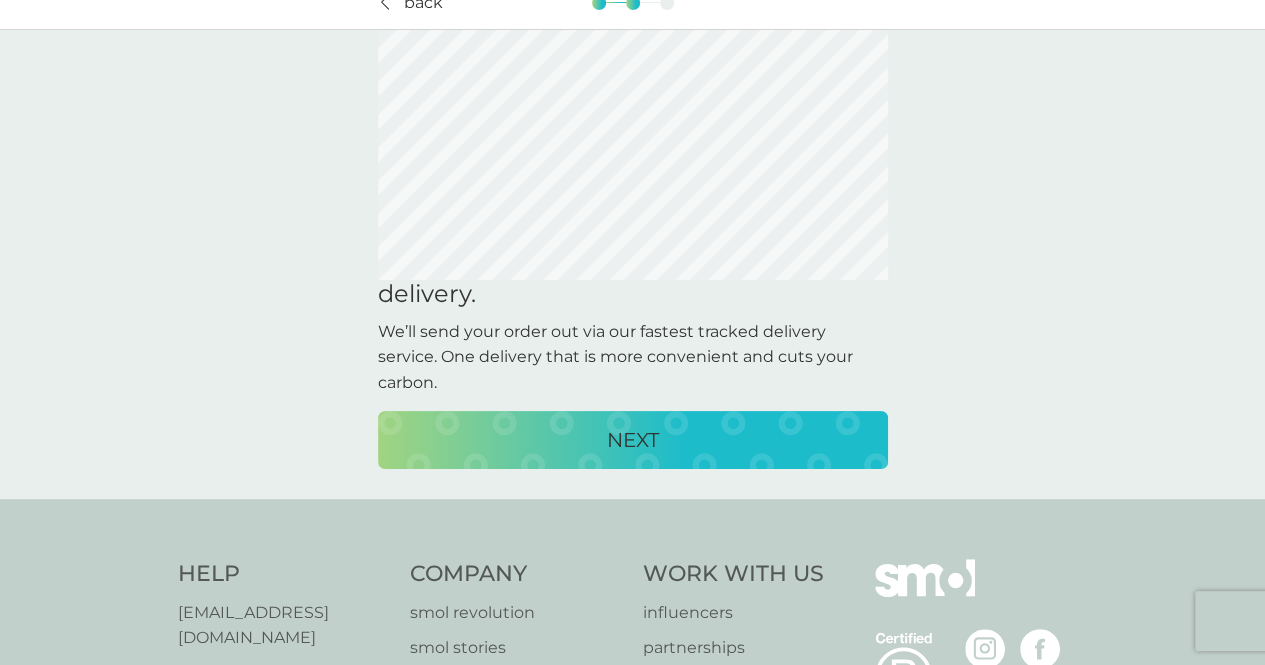 scroll, scrollTop: 0, scrollLeft: 0, axis: both 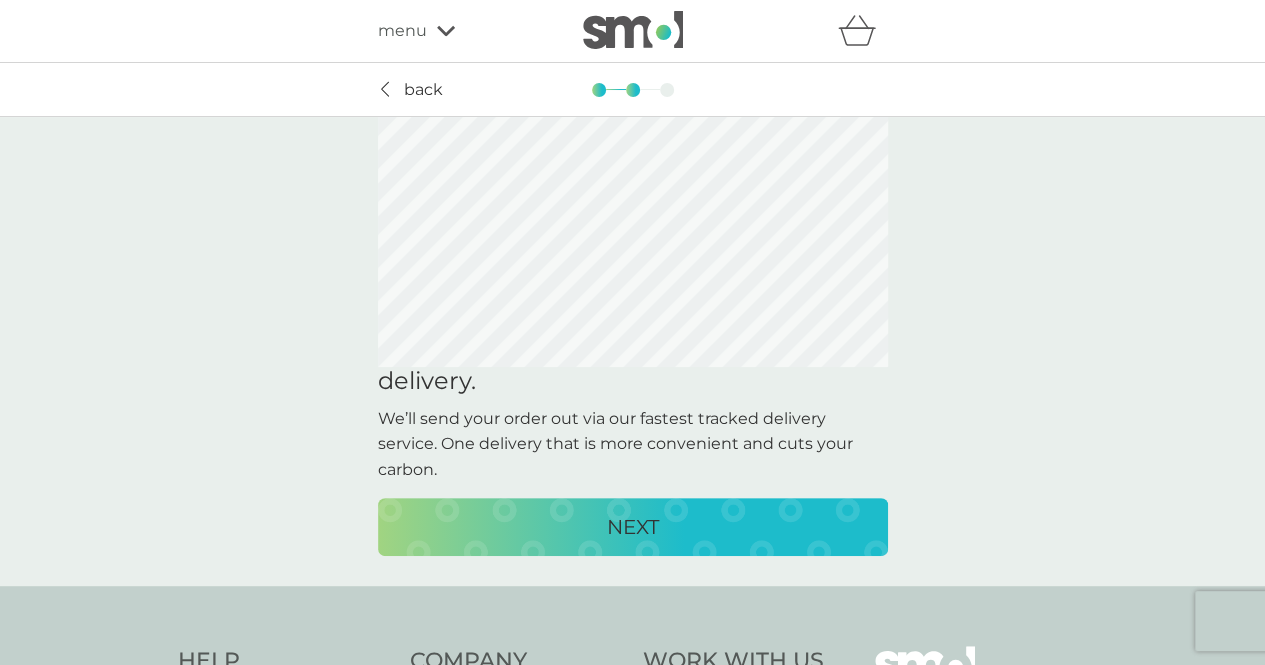 click on "menu" at bounding box center (402, 31) 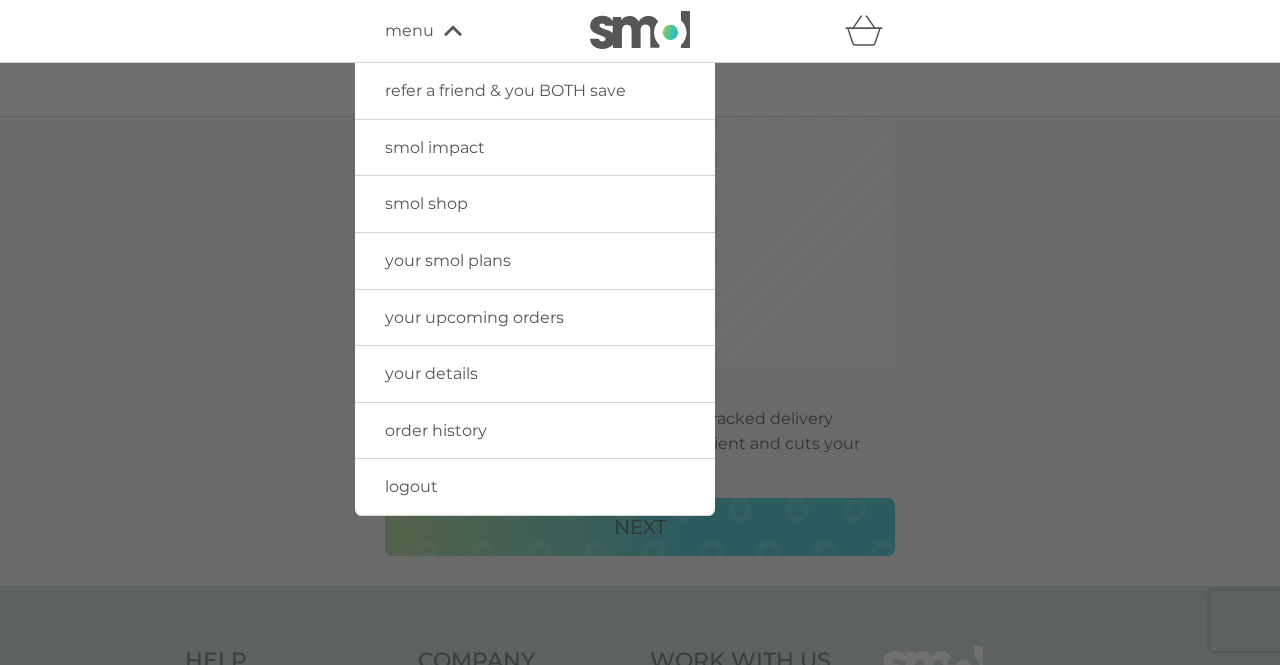 click on "your smol plans" at bounding box center [448, 260] 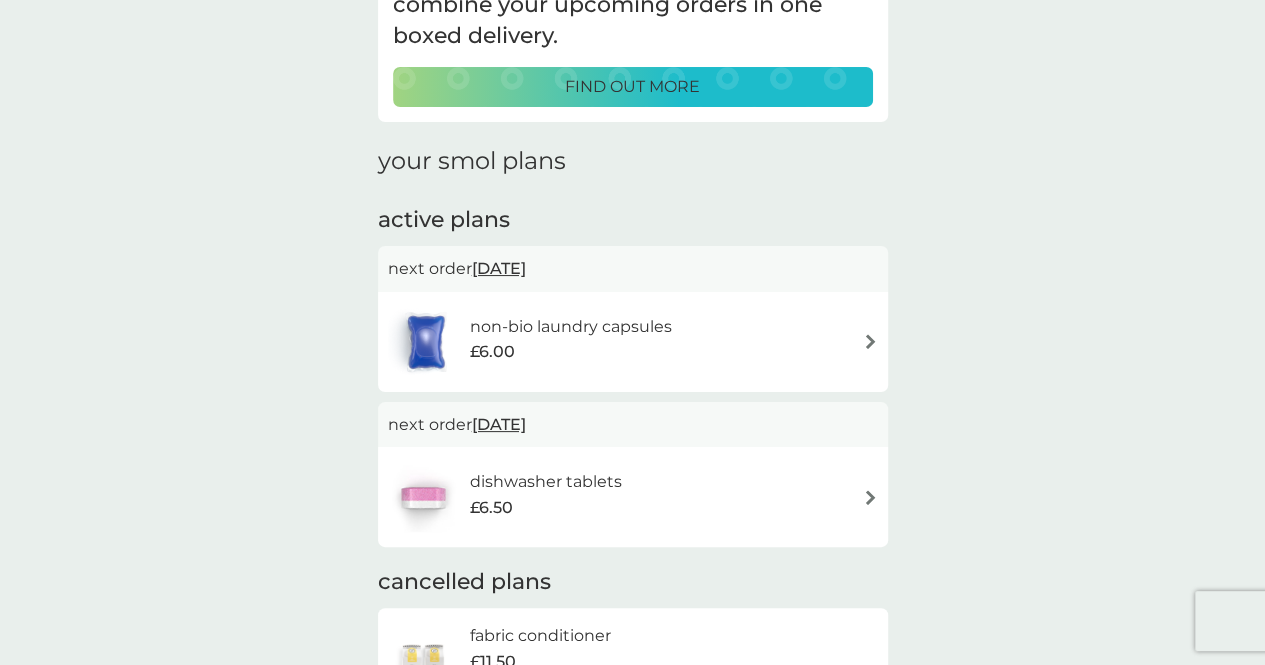scroll, scrollTop: 0, scrollLeft: 0, axis: both 